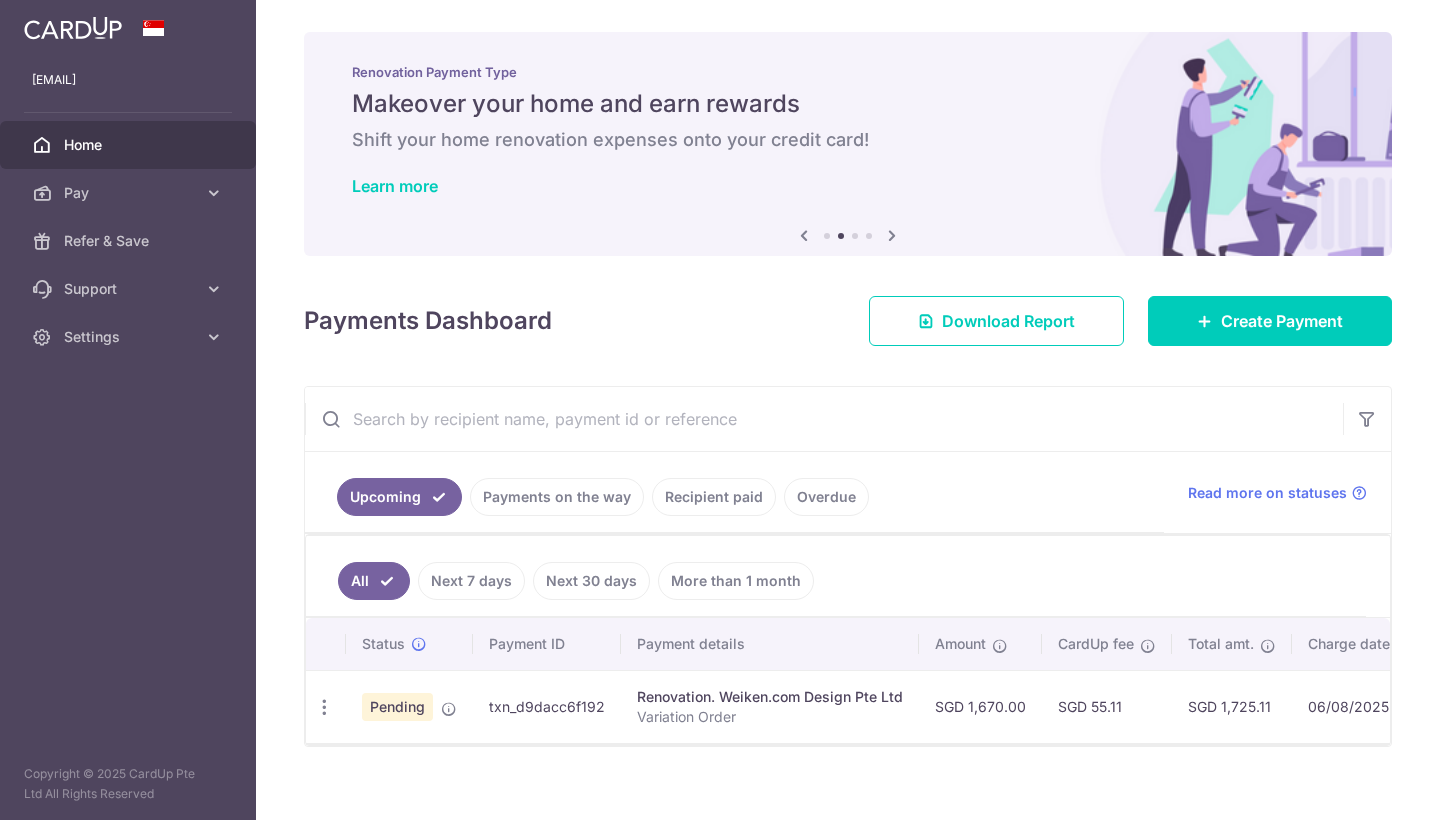 scroll, scrollTop: 0, scrollLeft: 0, axis: both 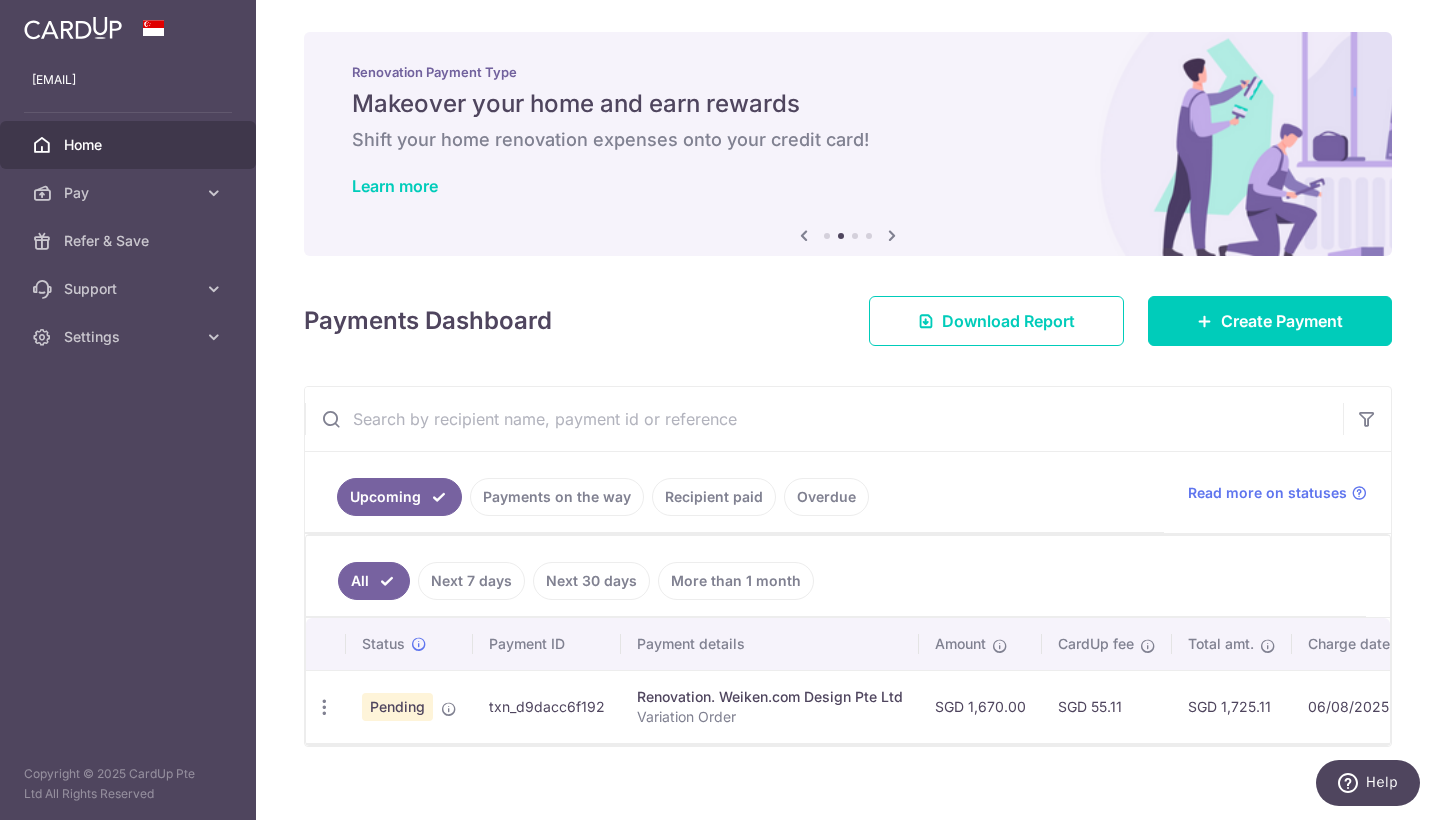 click on "Recipient paid" at bounding box center (714, 497) 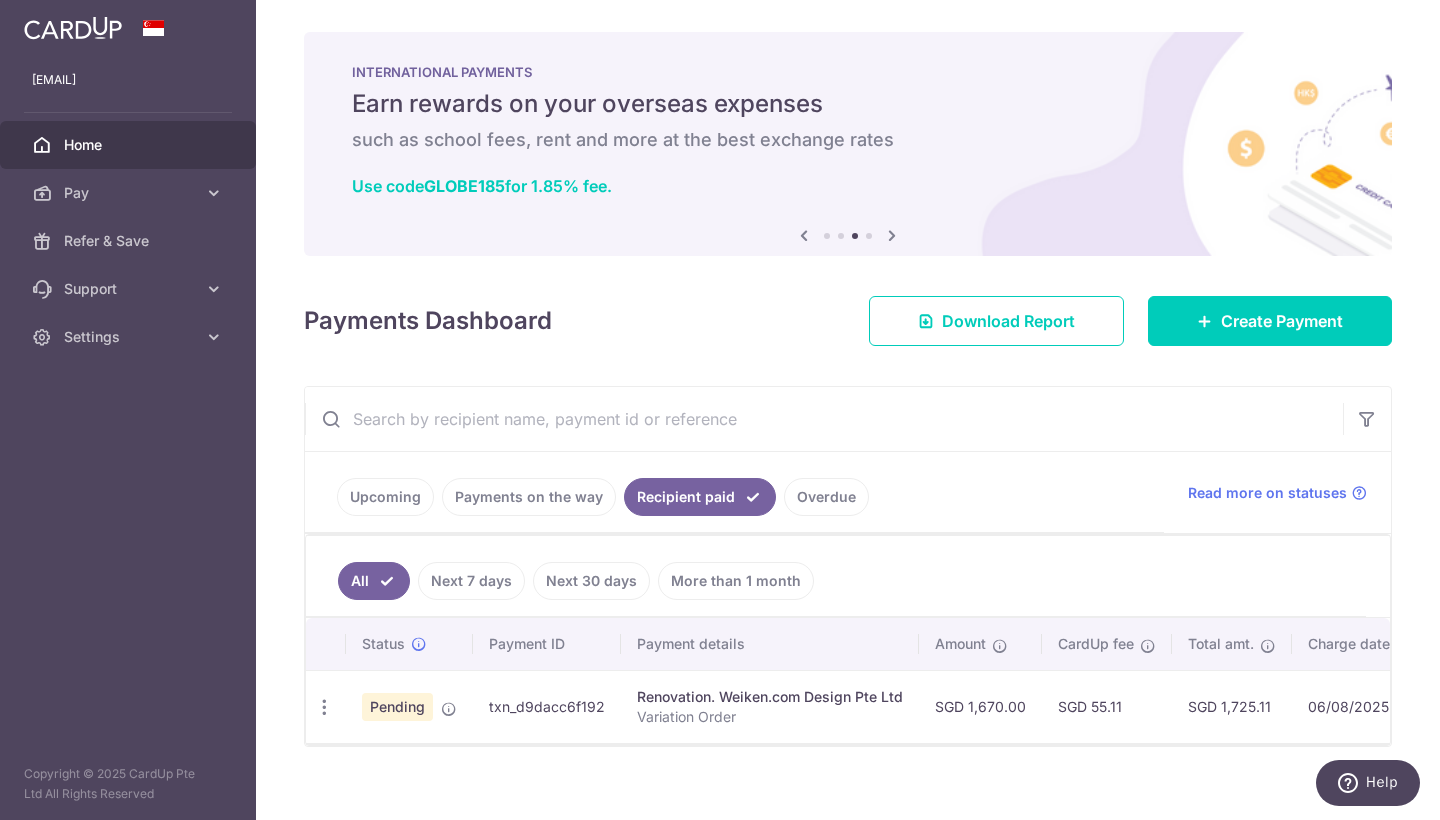 click on "Next 7 days" at bounding box center (471, 581) 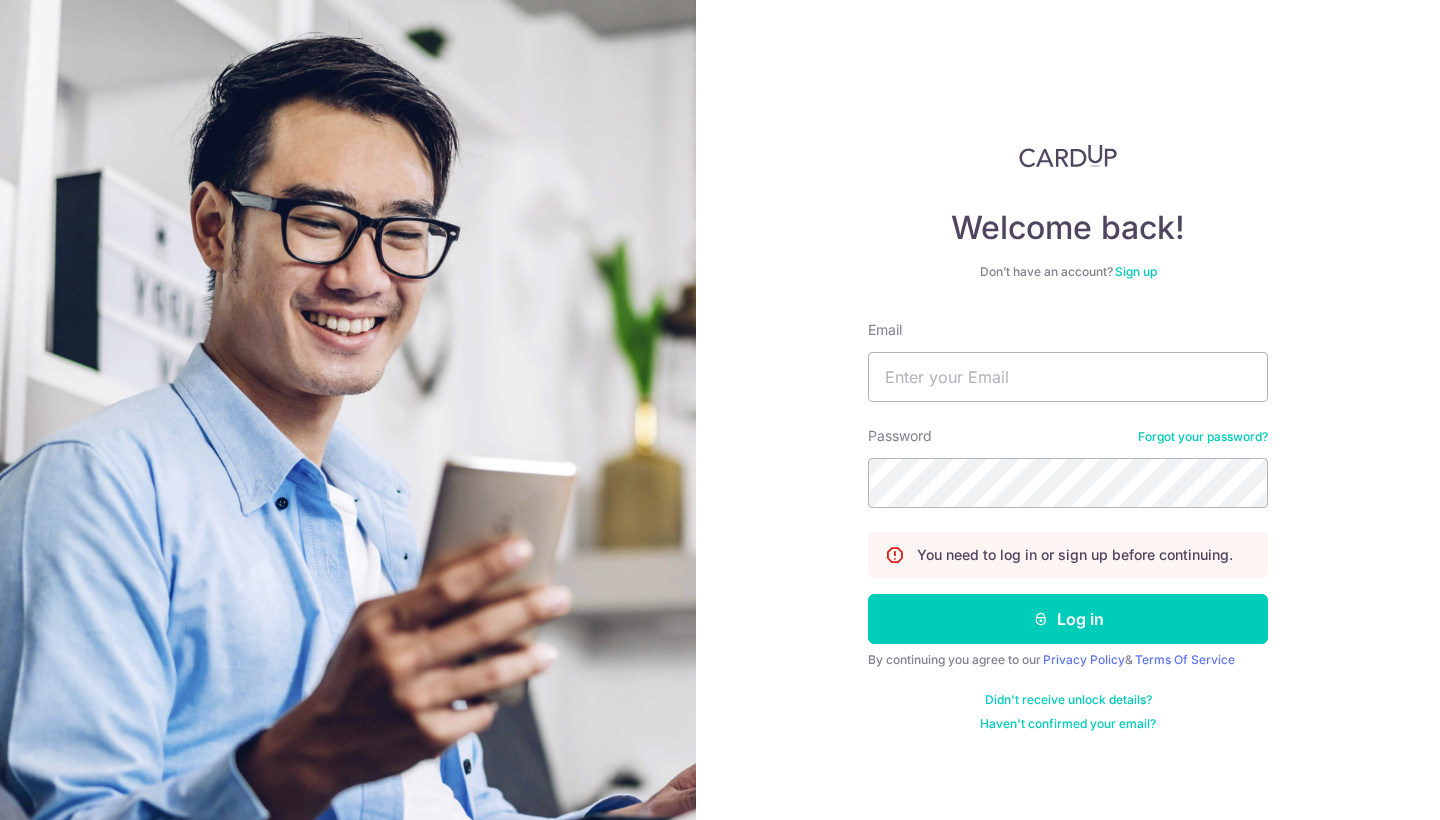 scroll, scrollTop: 0, scrollLeft: 0, axis: both 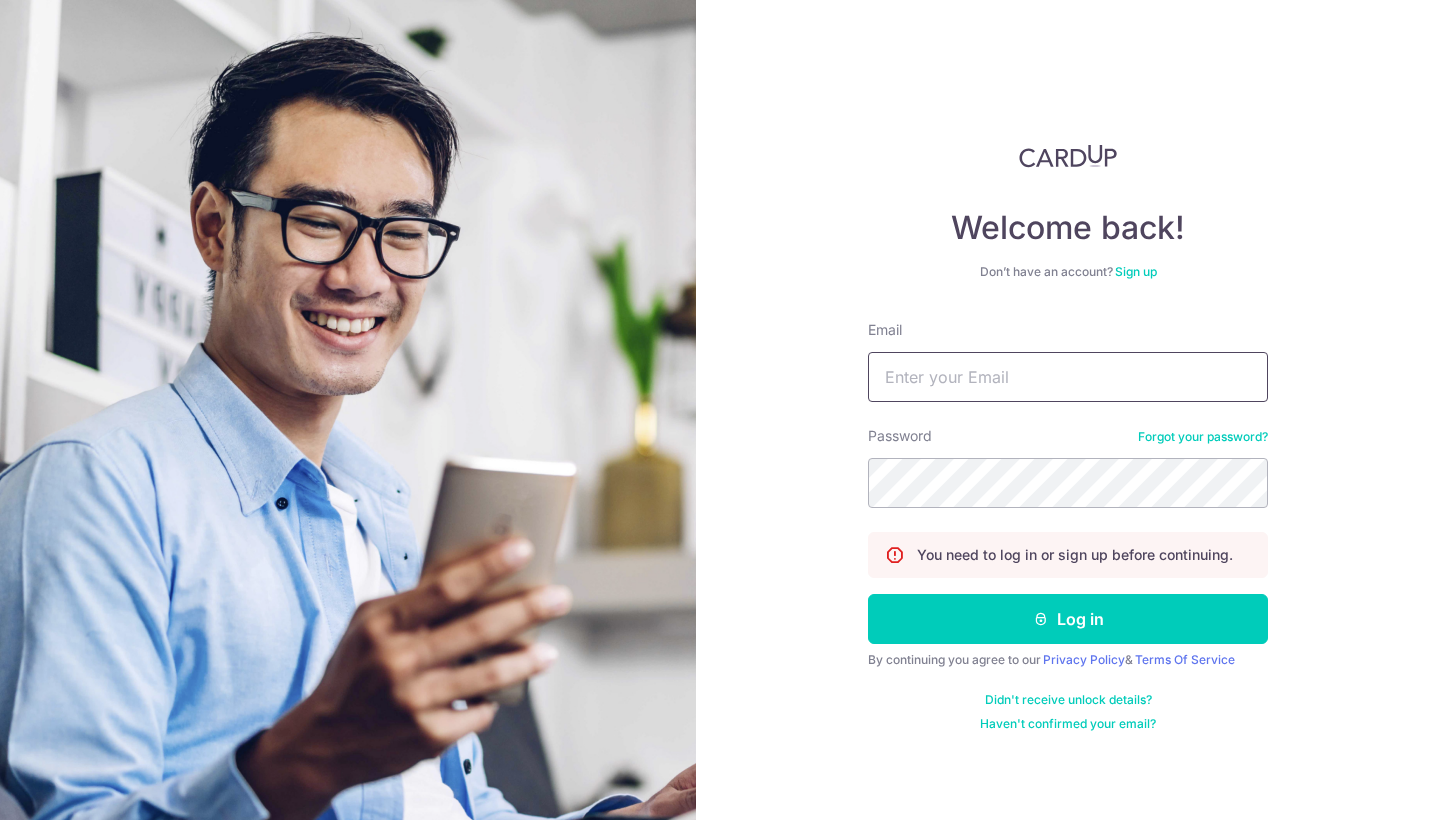 type on "[EMAIL]" 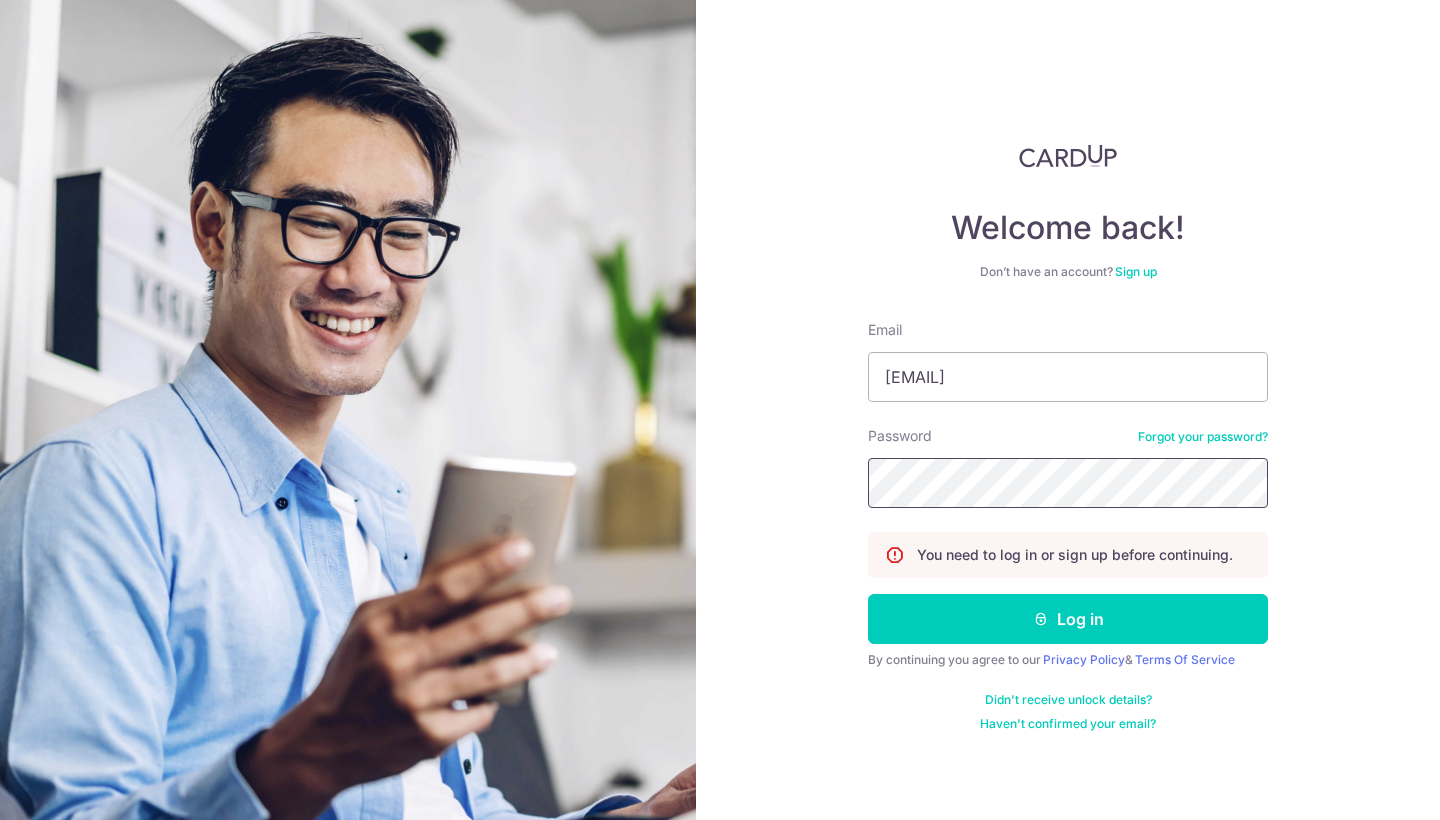click on "Log in" at bounding box center [1068, 619] 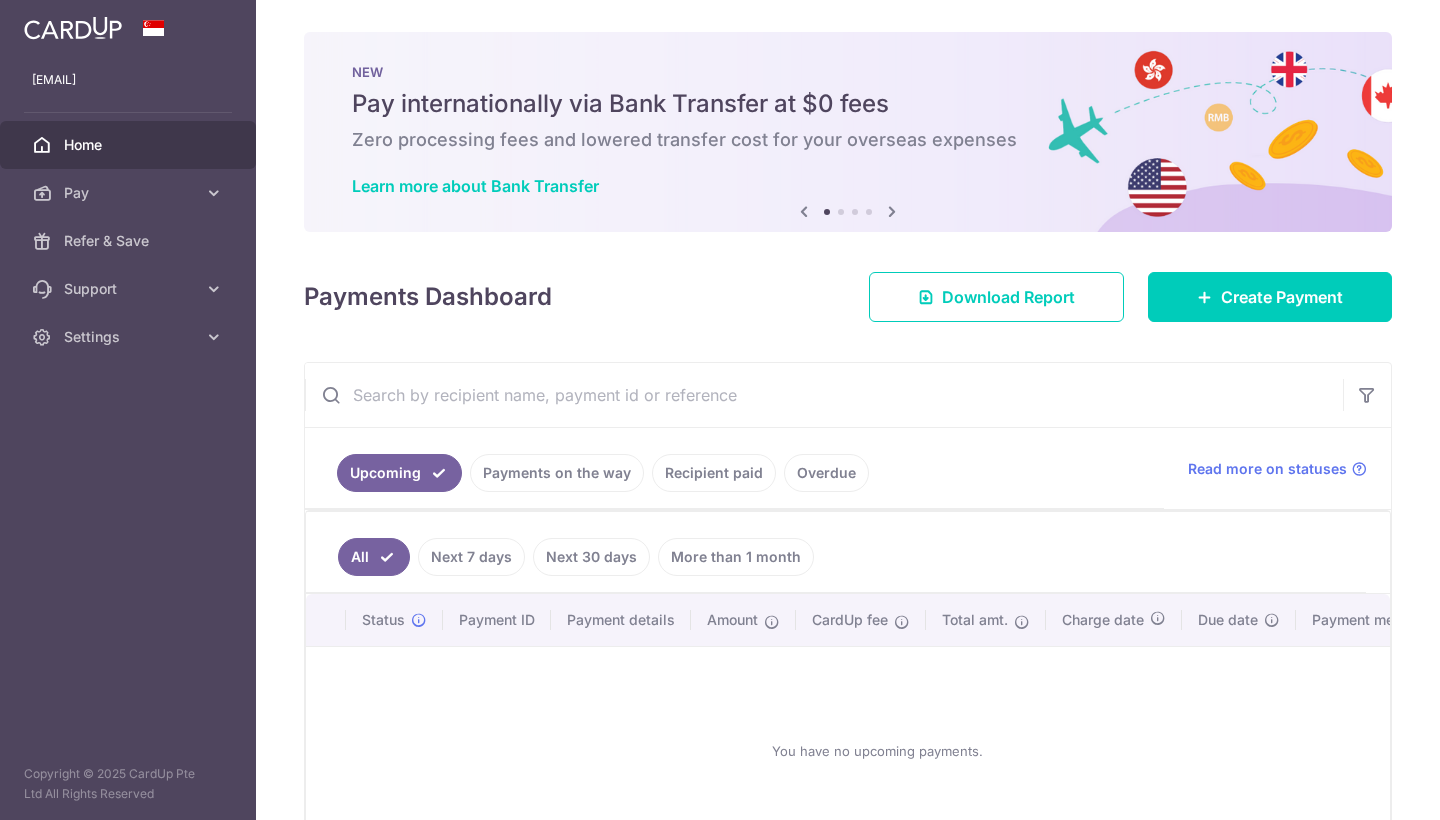 scroll, scrollTop: 0, scrollLeft: 0, axis: both 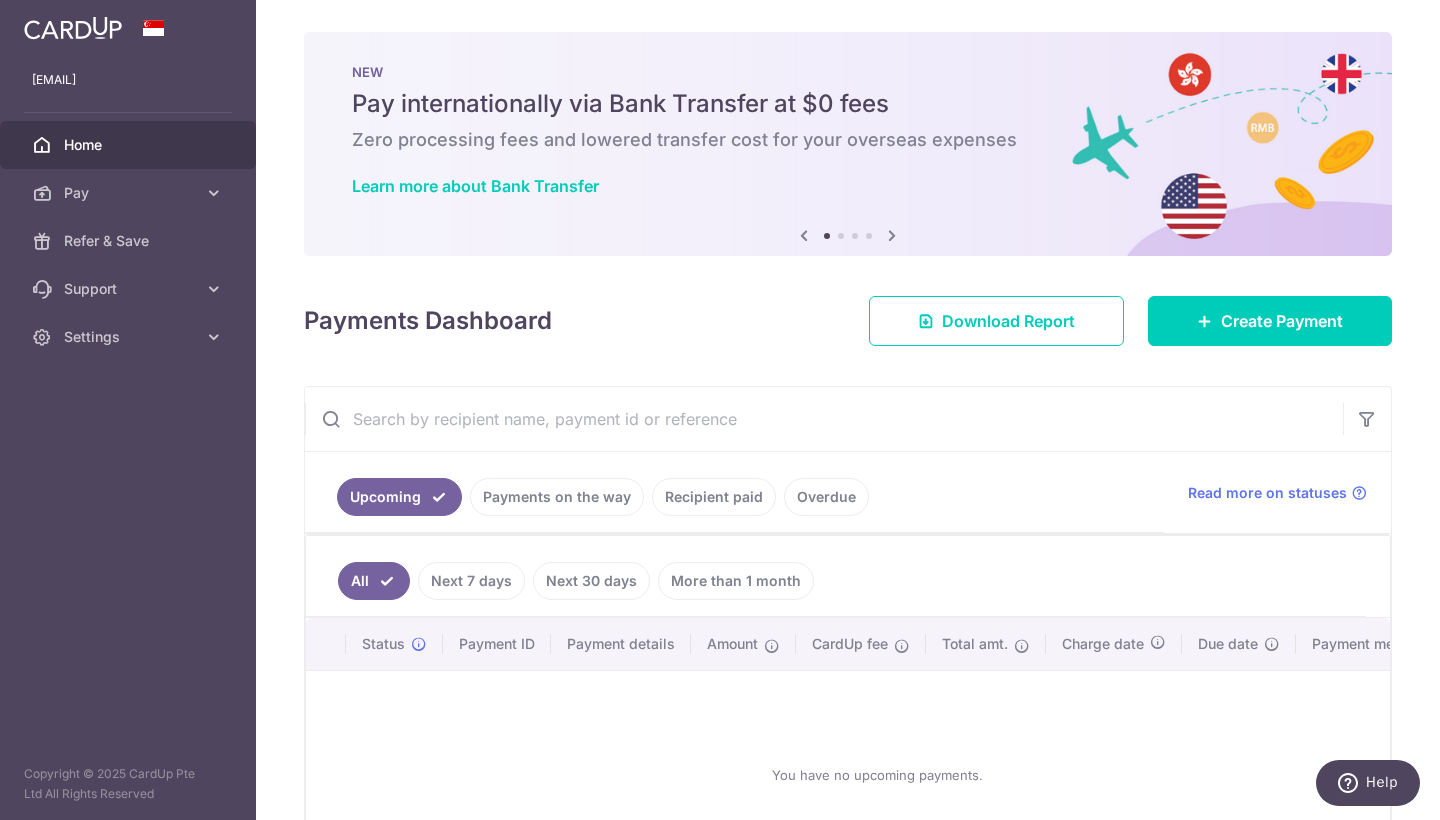click on "Recipient paid" at bounding box center [714, 497] 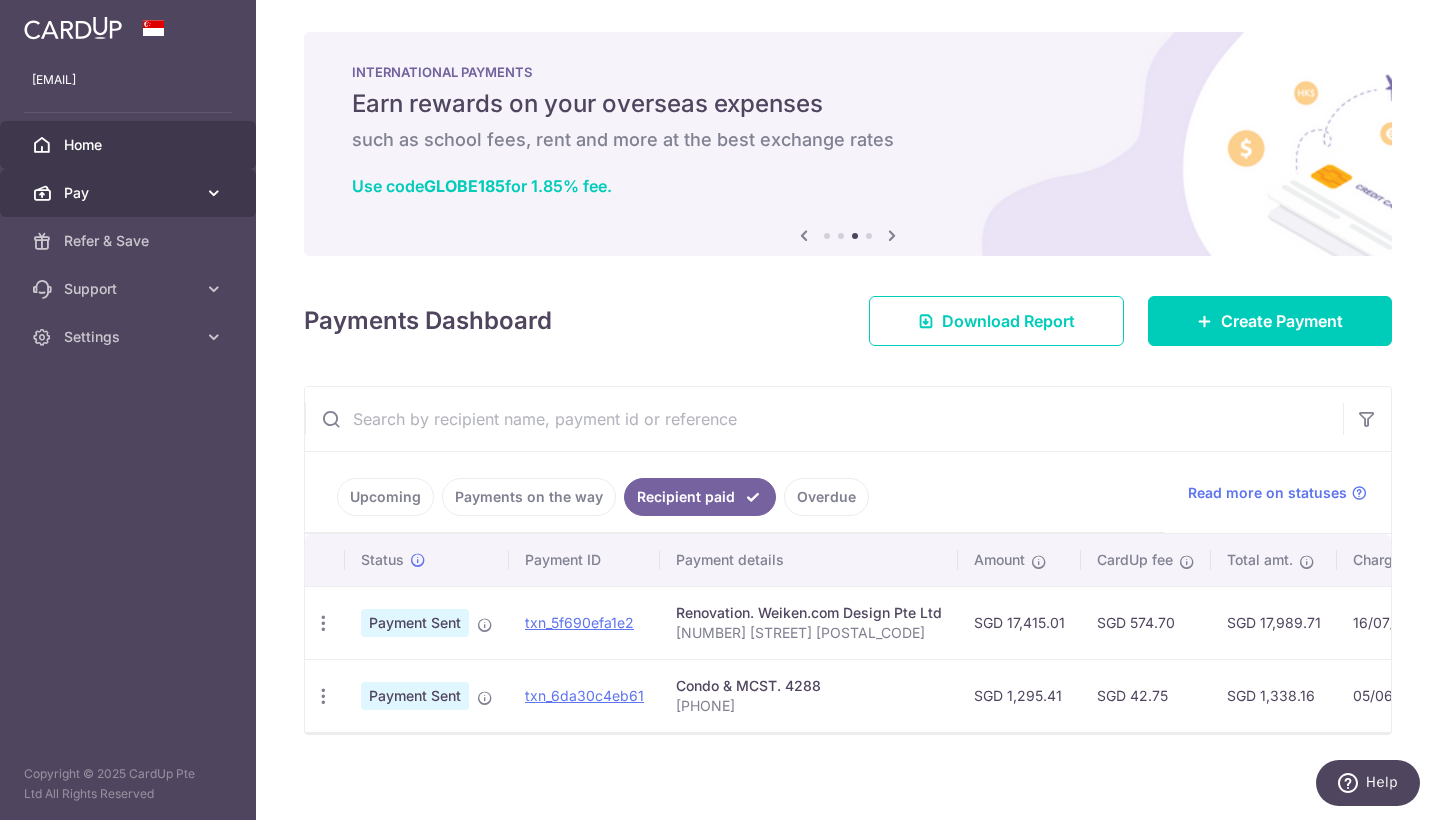 click on "Pay" at bounding box center (130, 193) 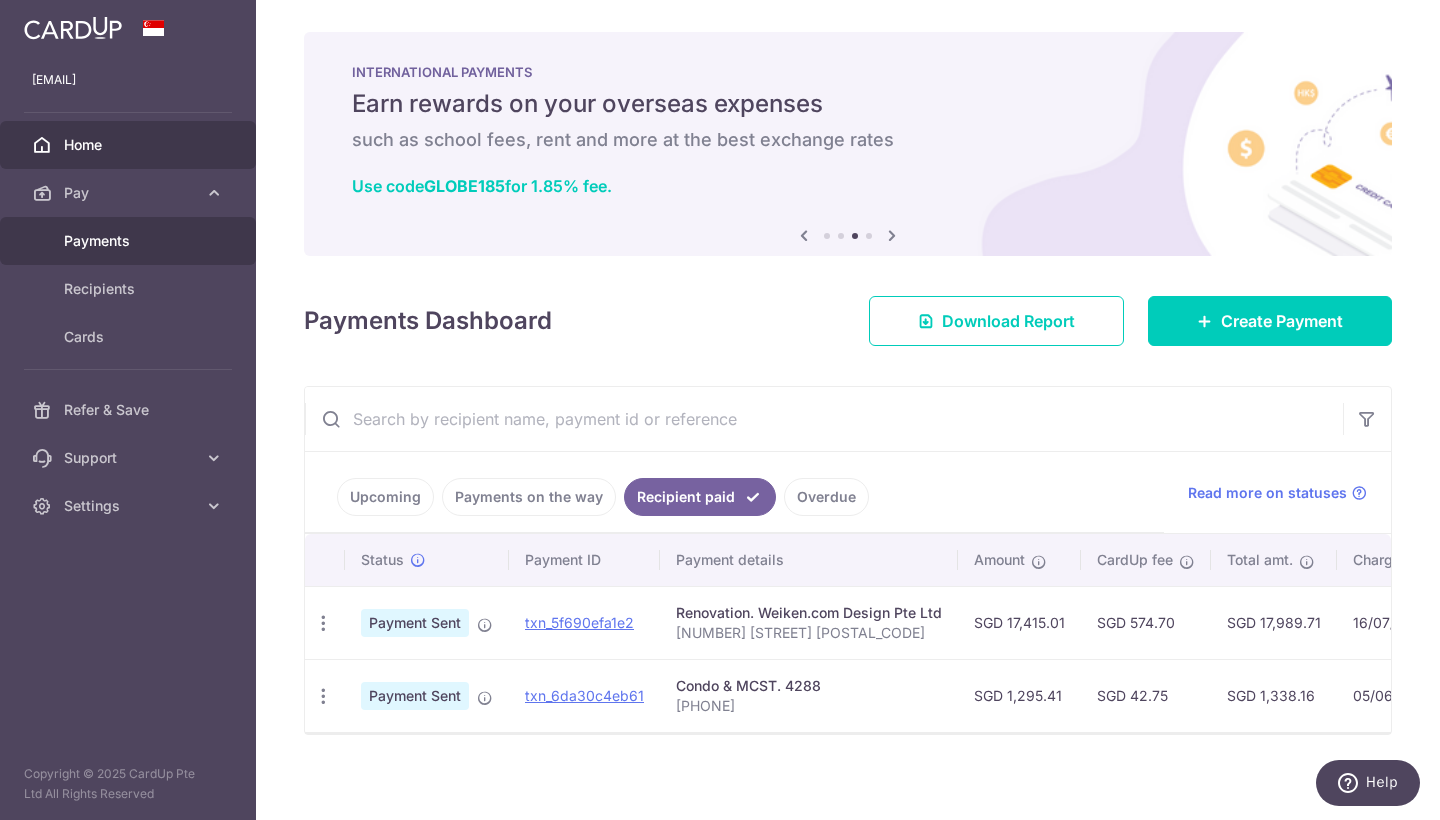 click on "Payments" at bounding box center [130, 241] 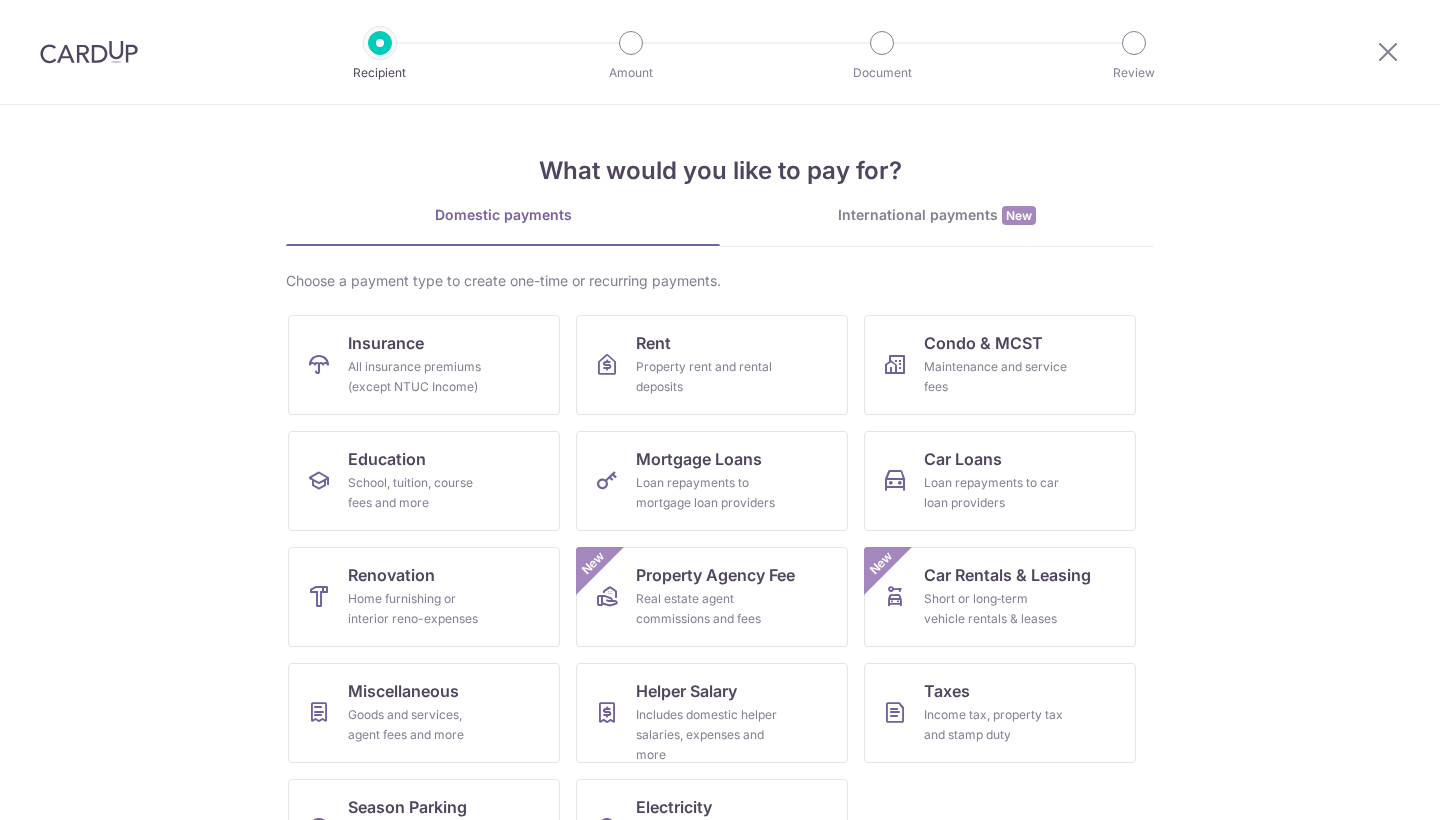 scroll, scrollTop: 0, scrollLeft: 0, axis: both 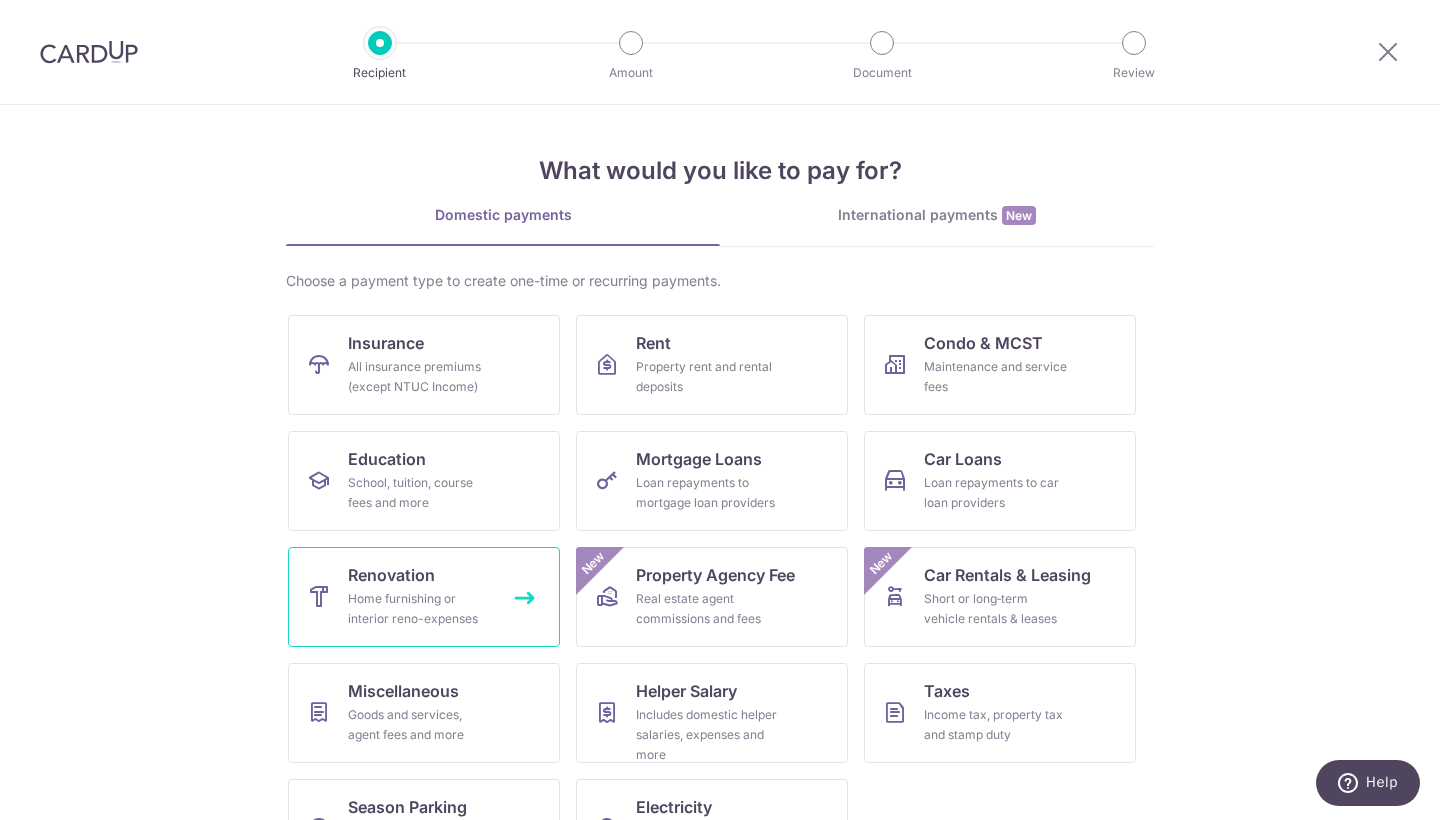 click on "Renovation Home furnishing or interior reno-expenses" at bounding box center [424, 597] 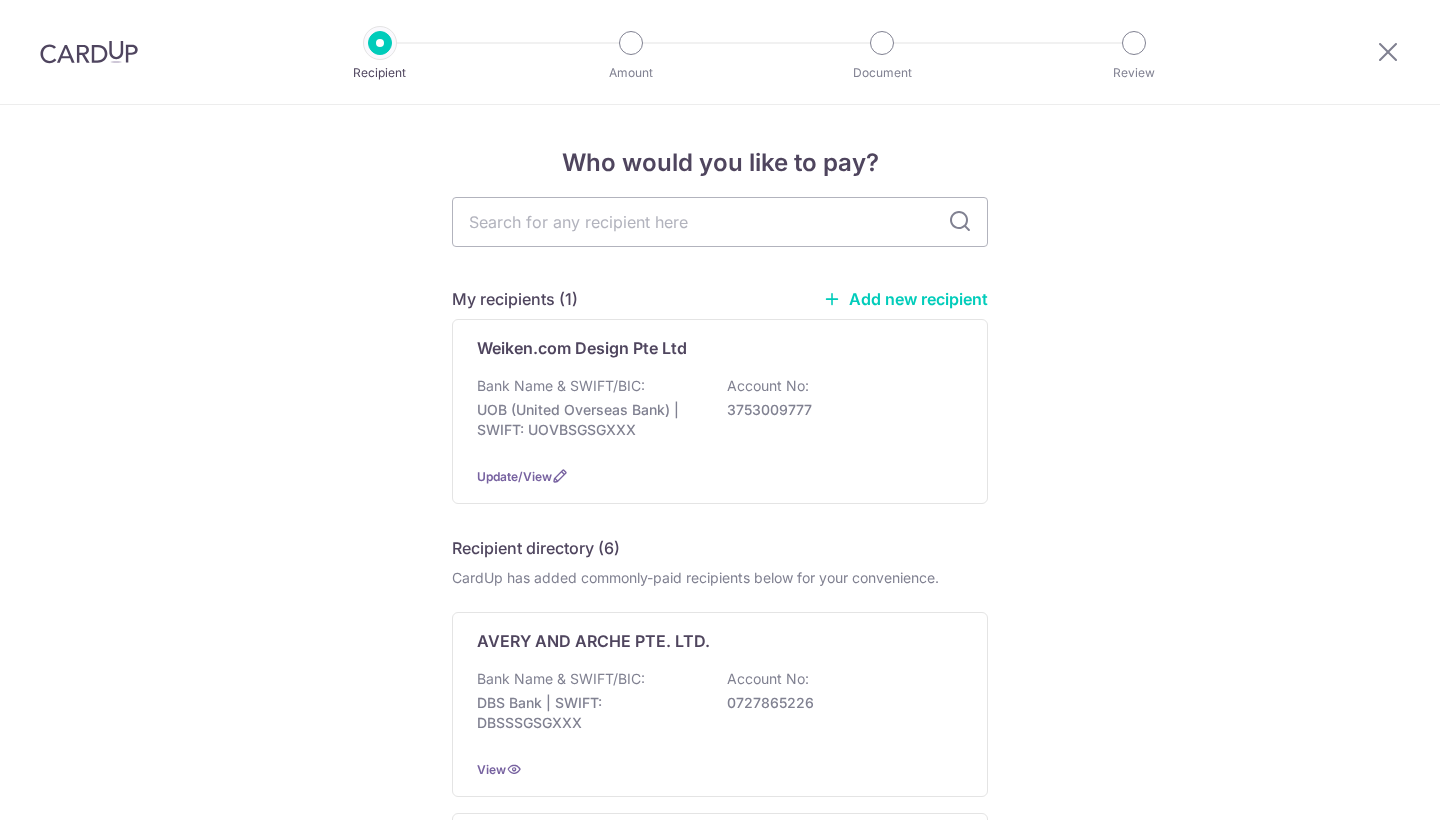 scroll, scrollTop: 0, scrollLeft: 0, axis: both 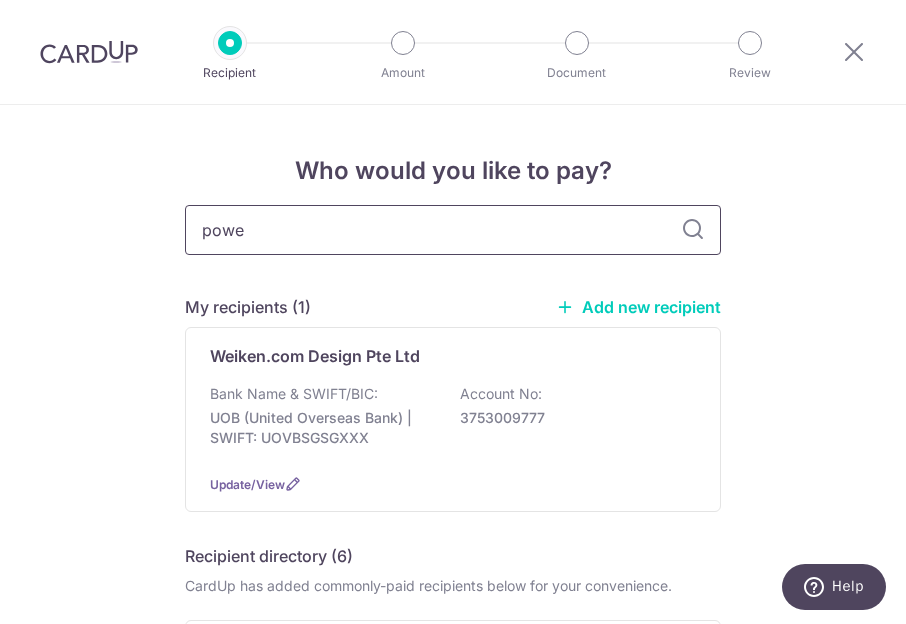 type on "power" 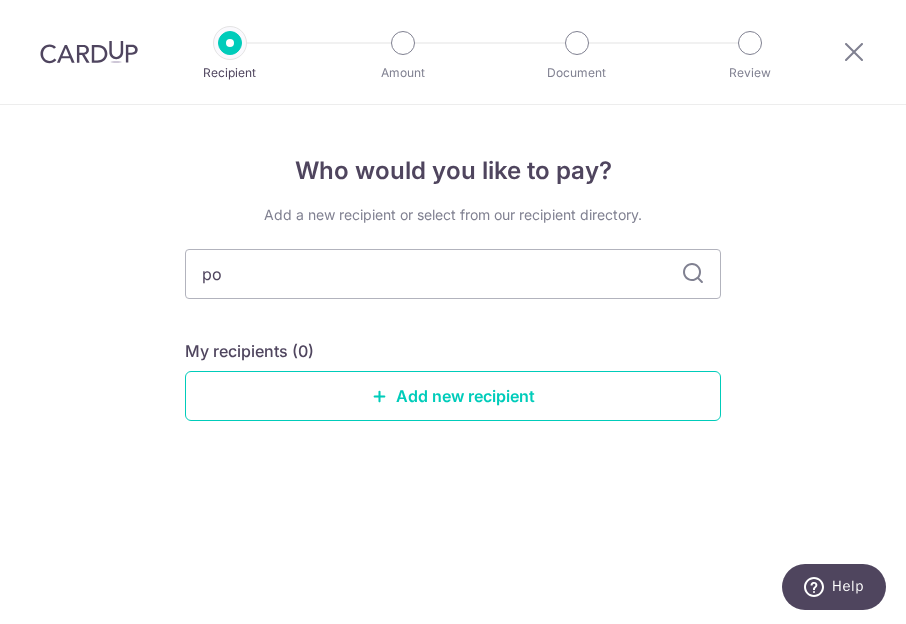 type on "p" 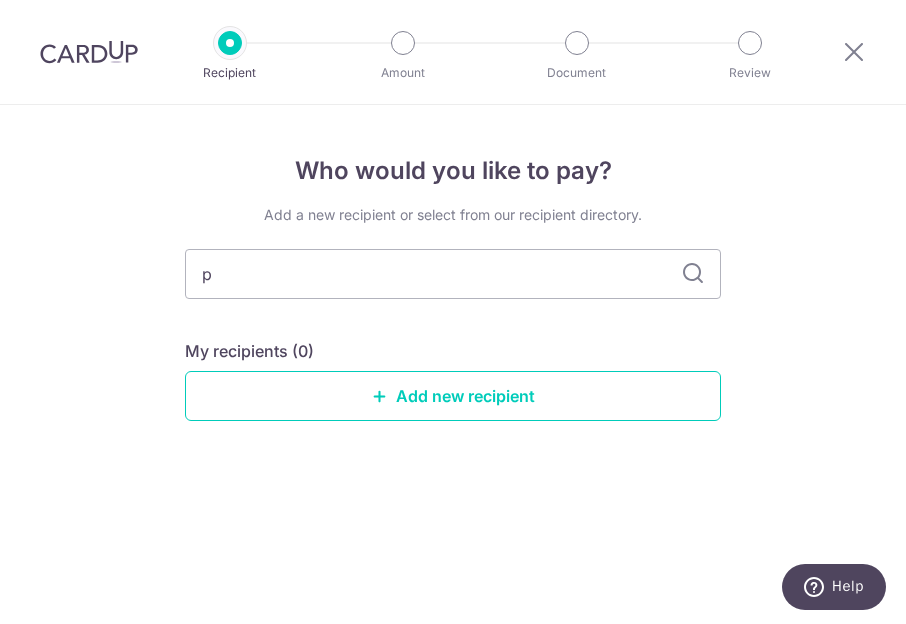 type 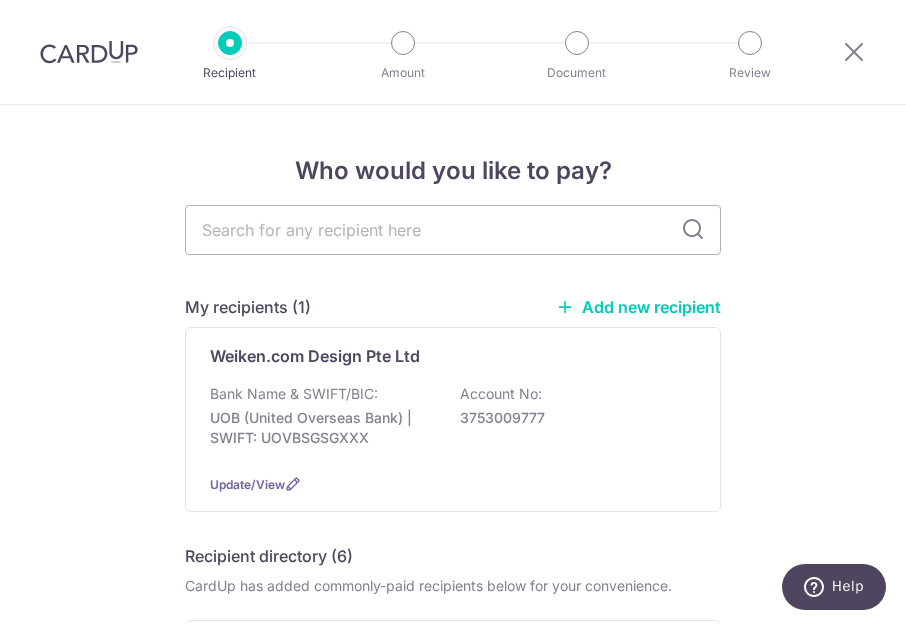 click on "Add new recipient" at bounding box center (638, 307) 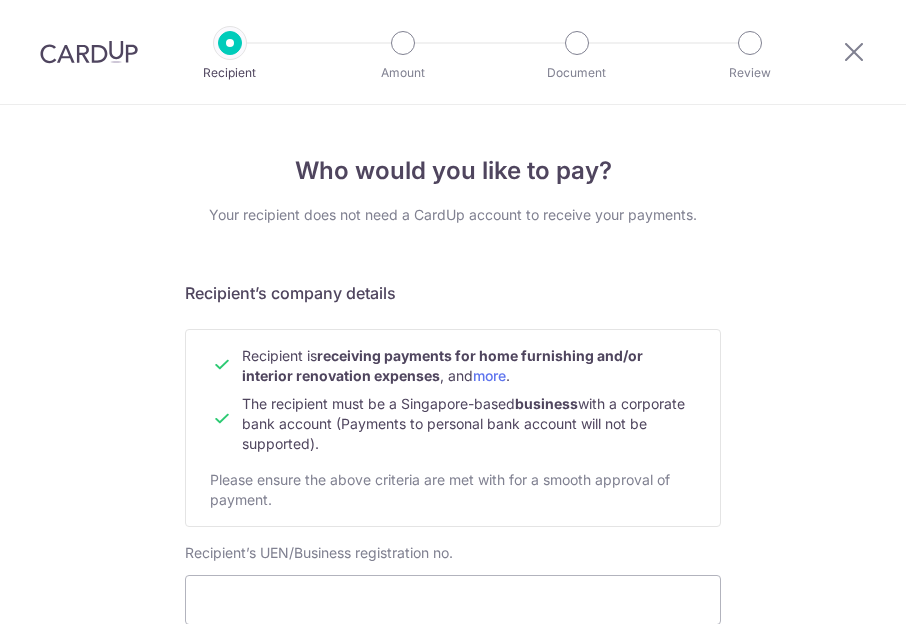 scroll, scrollTop: 0, scrollLeft: 0, axis: both 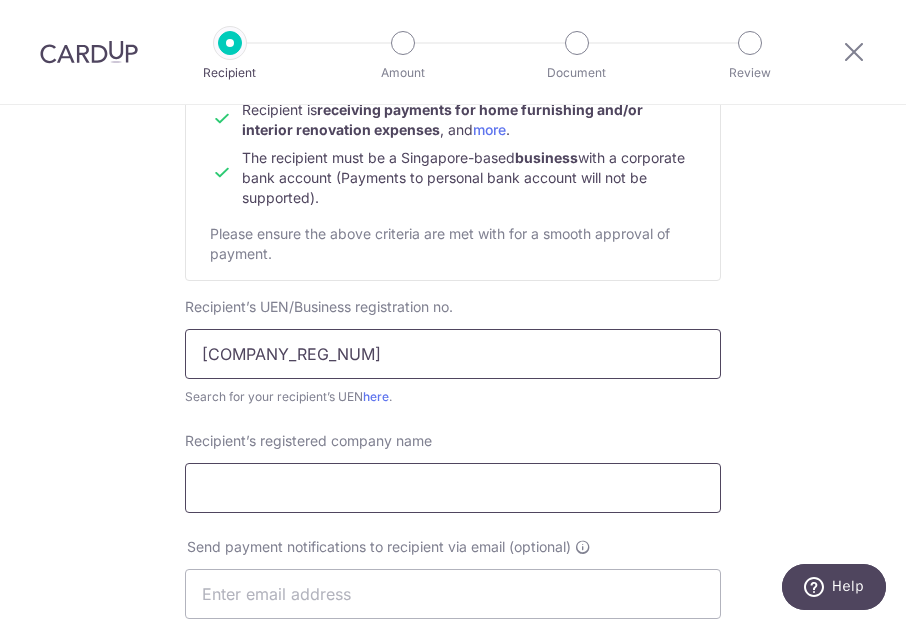 type on "201503449W" 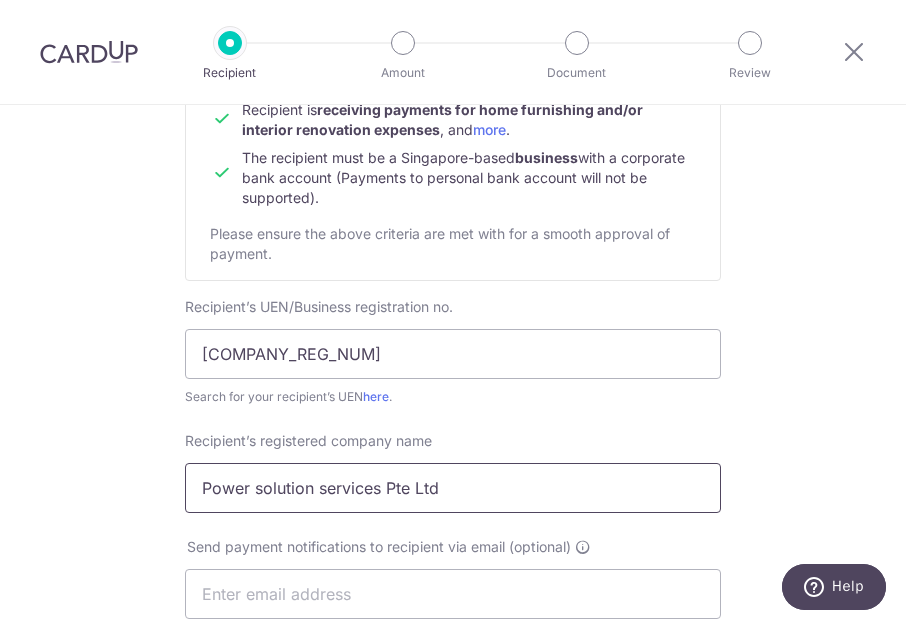 scroll, scrollTop: 263, scrollLeft: 0, axis: vertical 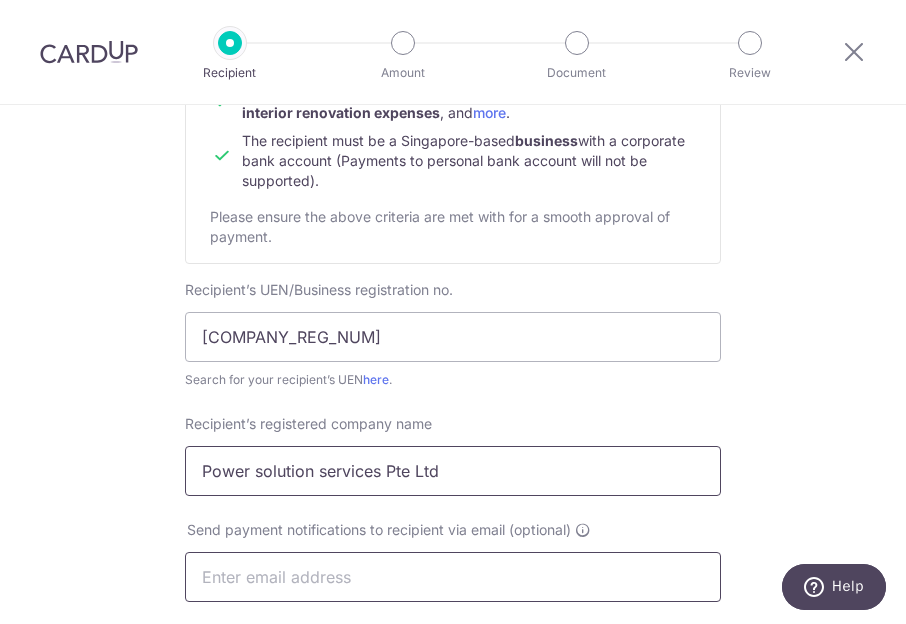 type on "Power solution services Pte Ltd" 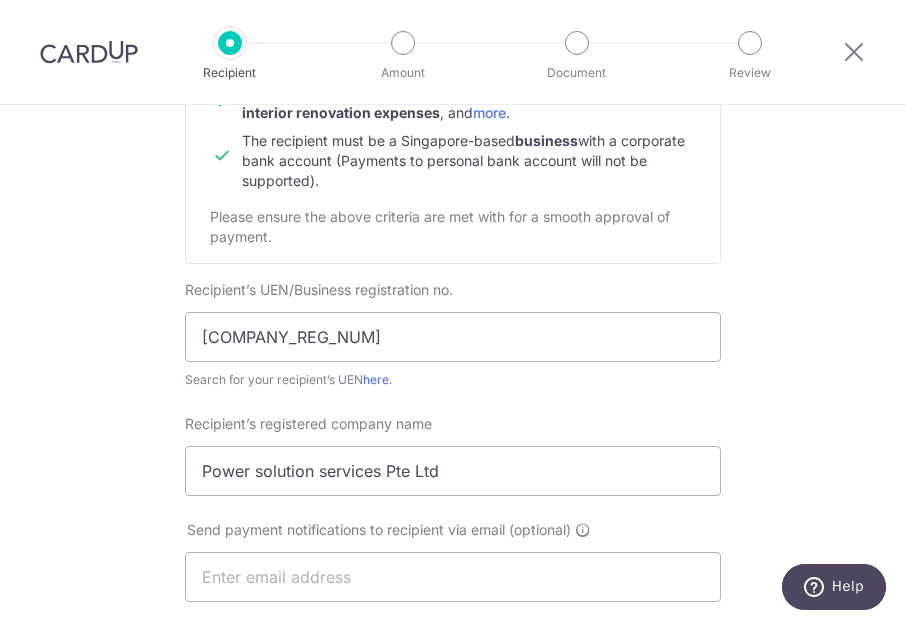 click on "Recipient’s registered company name
Power solution services Pte Ltd" at bounding box center [453, 467] 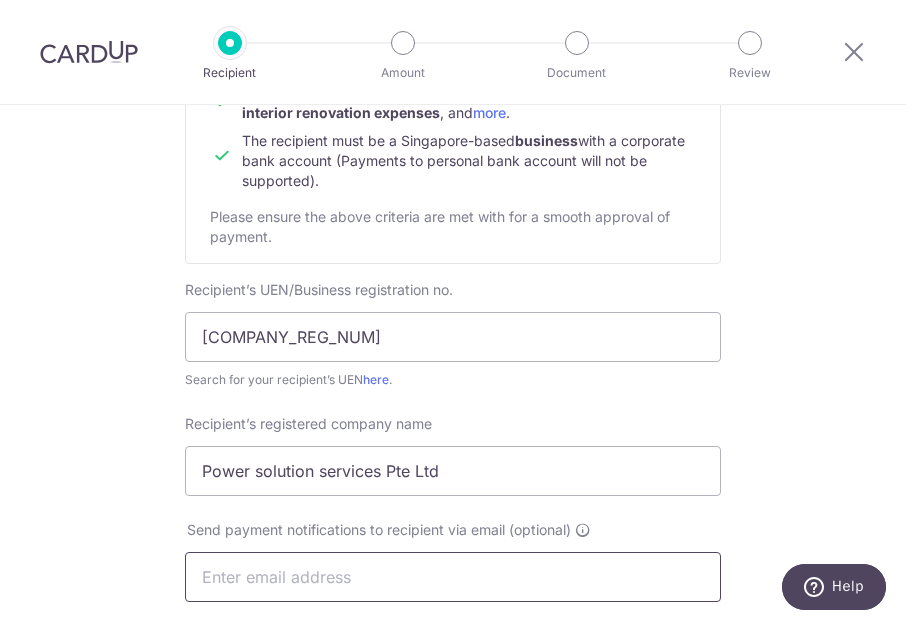 click at bounding box center (453, 577) 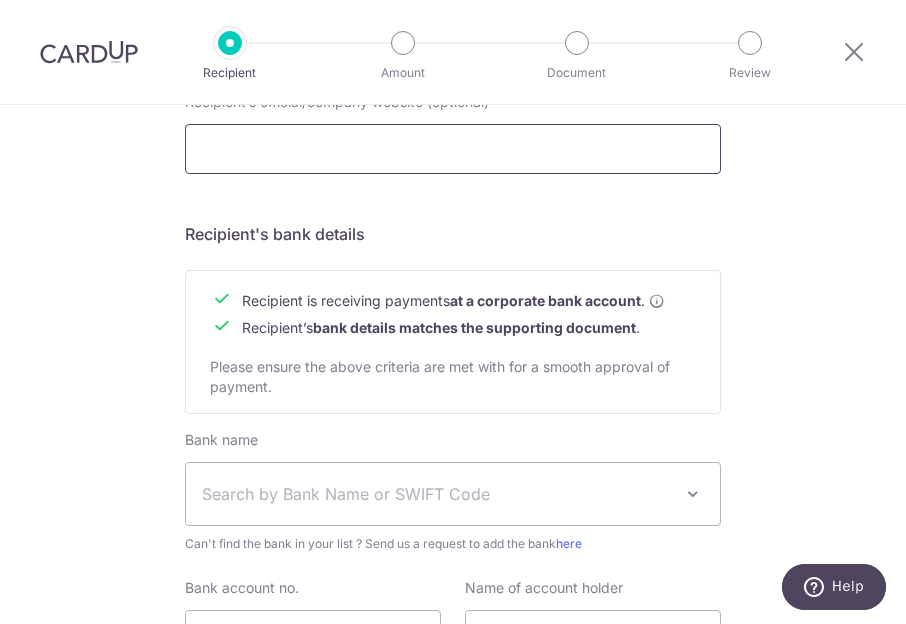scroll, scrollTop: 850, scrollLeft: 0, axis: vertical 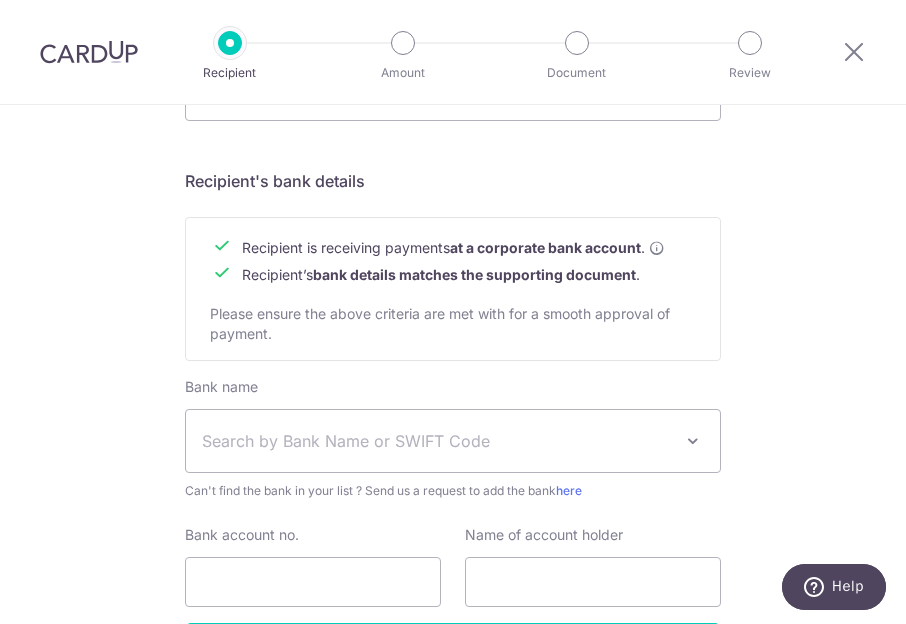 type on "psolutionengine@gmail.com" 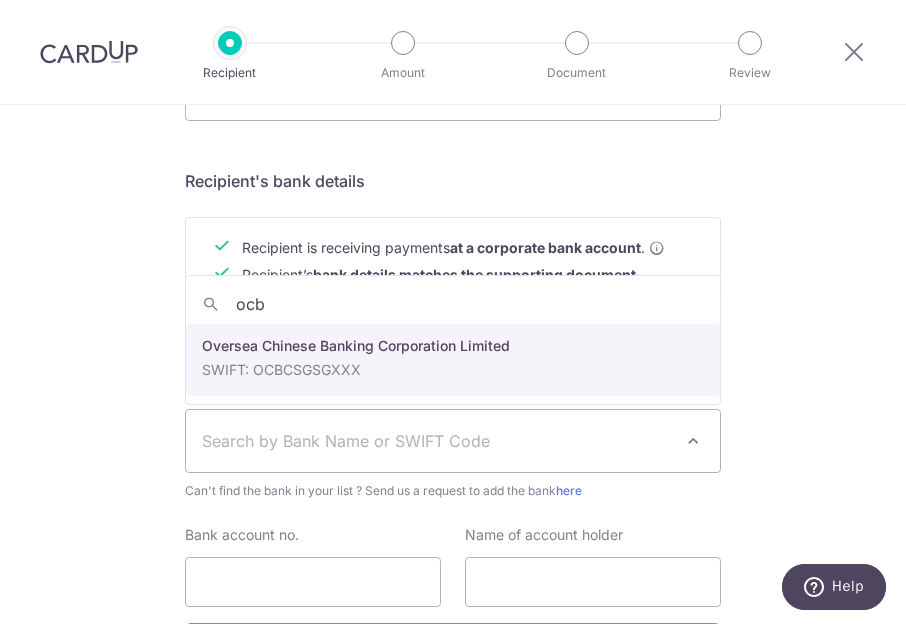 type on "ocbc" 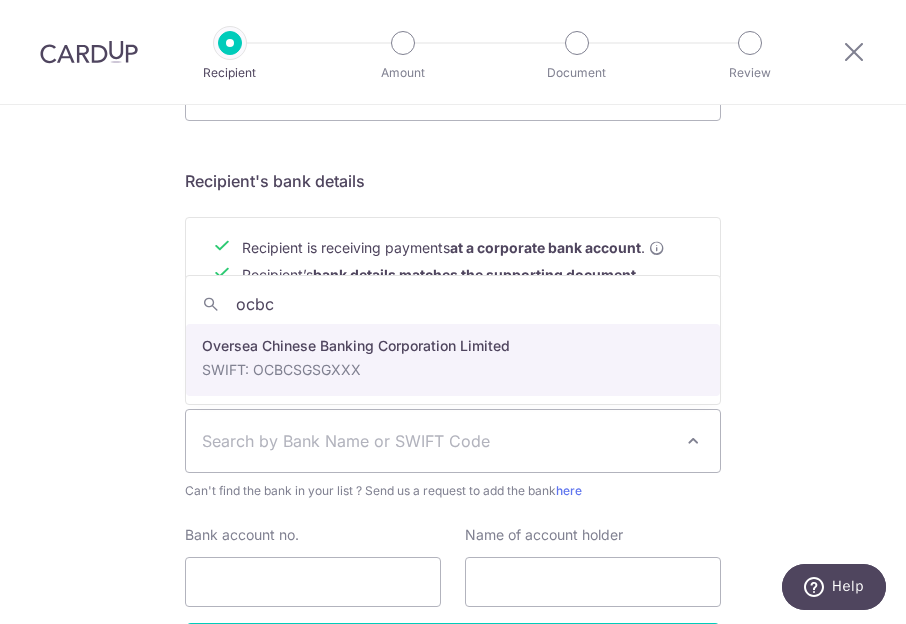 select on "12" 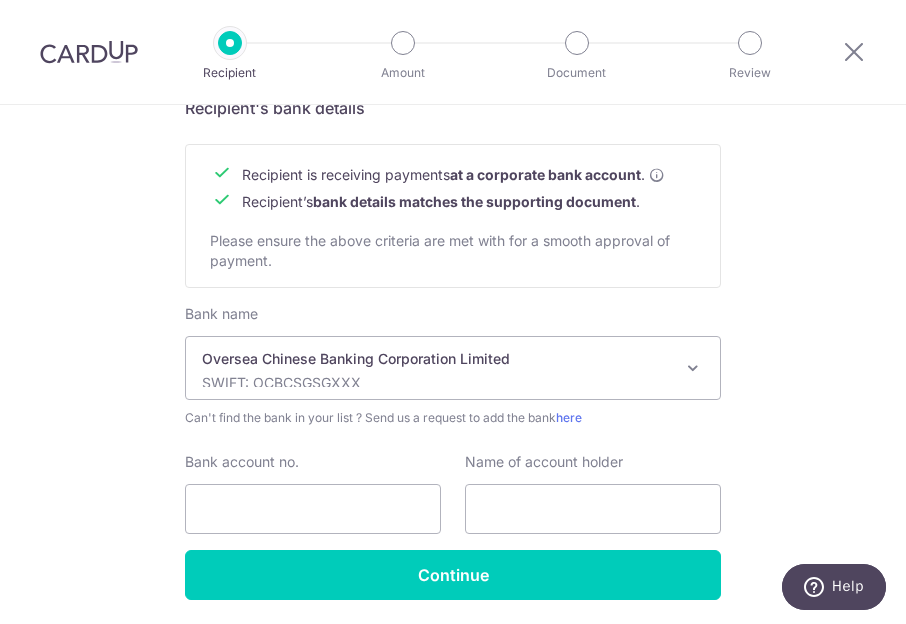 scroll, scrollTop: 932, scrollLeft: 0, axis: vertical 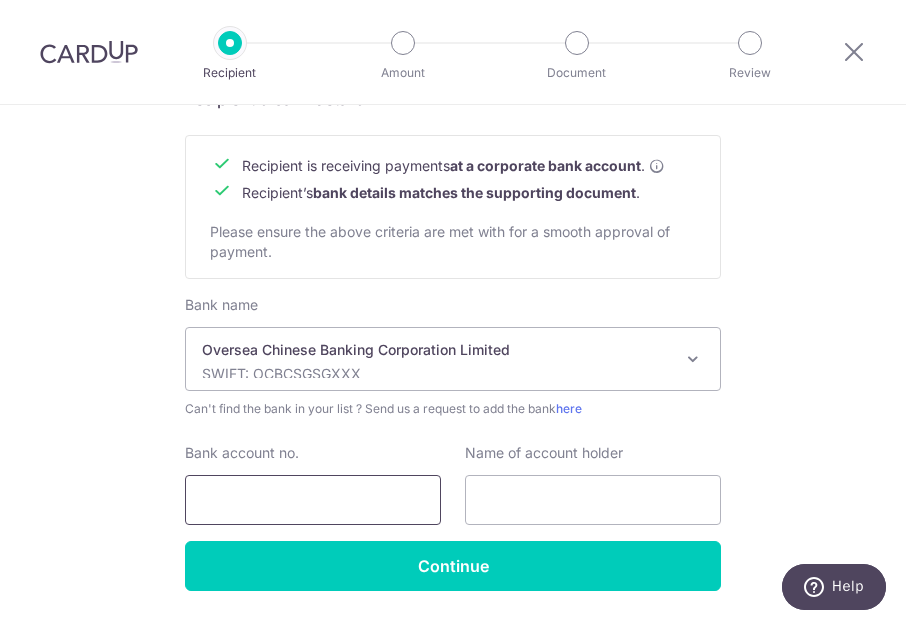 click on "Bank account no." at bounding box center [313, 500] 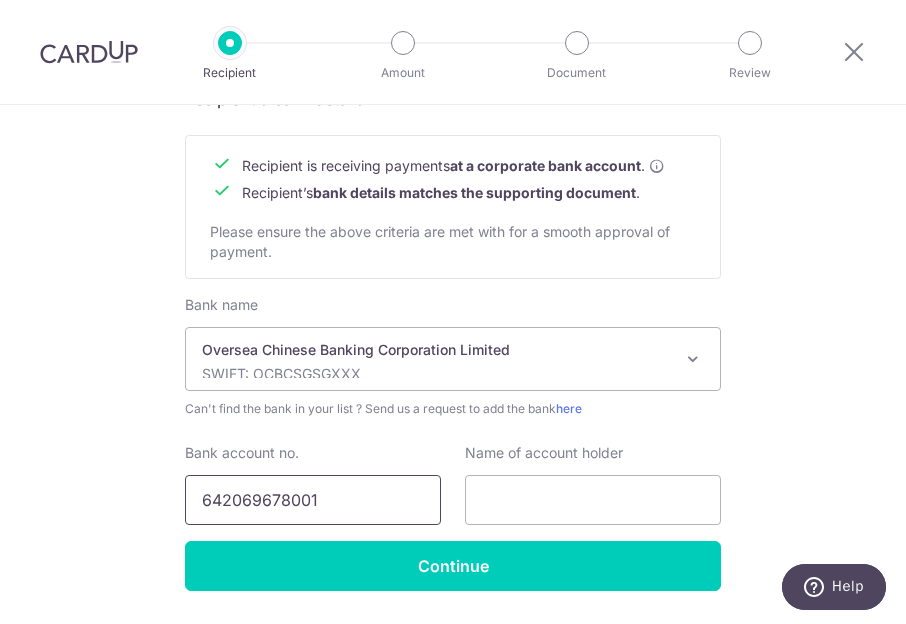 type on "642069678001" 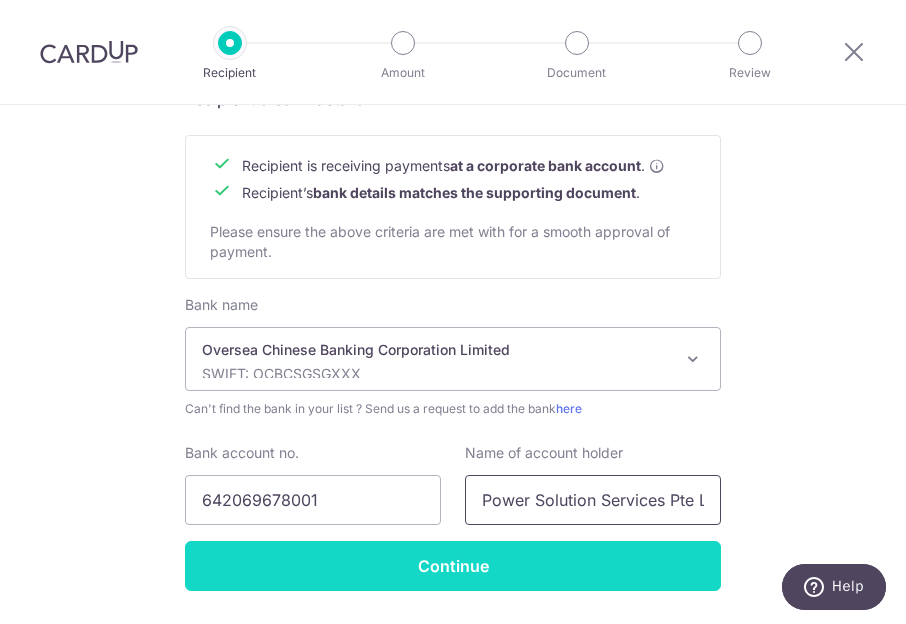 type on "Power Solution Services Pte Ltd" 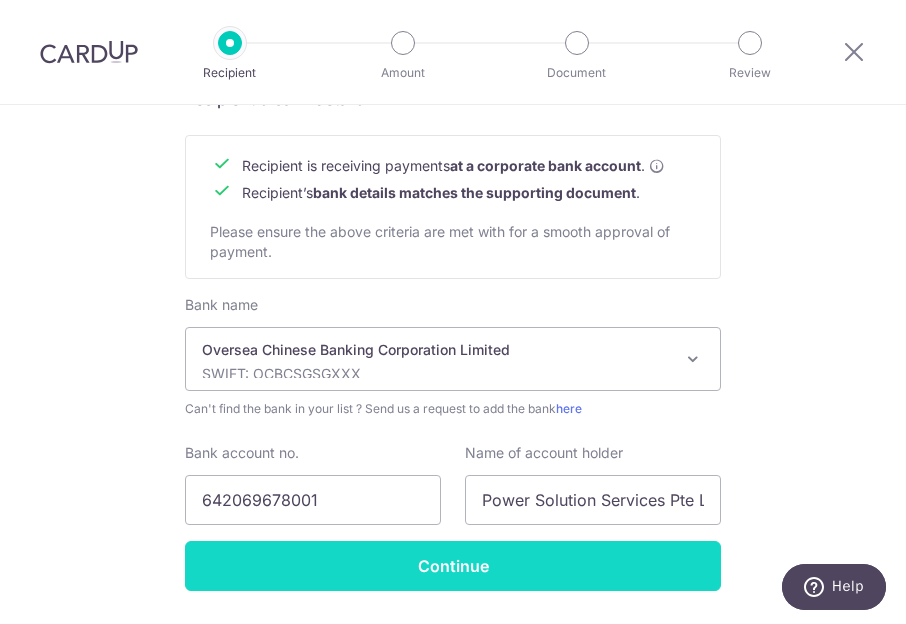 click on "Continue" at bounding box center [453, 566] 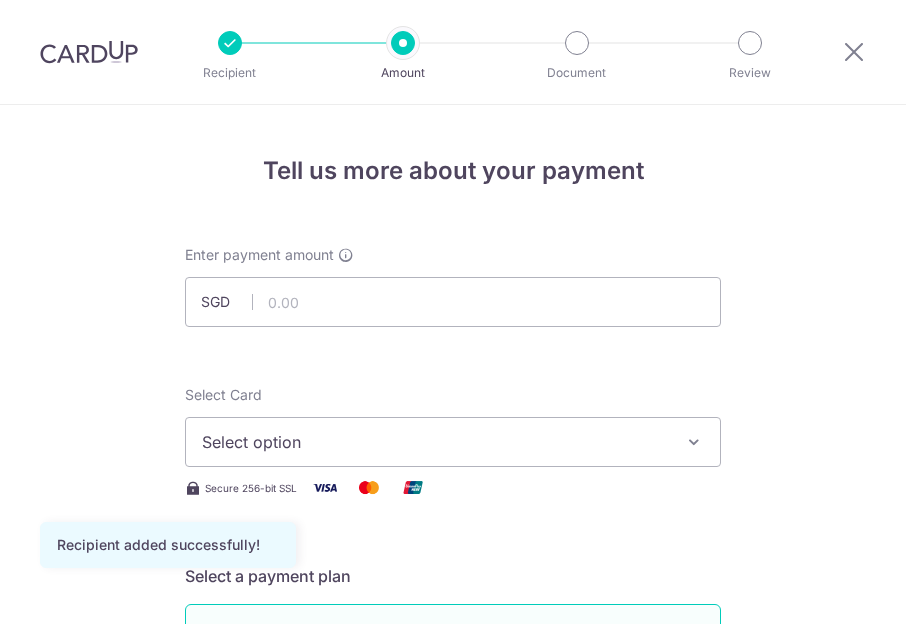 scroll, scrollTop: 0, scrollLeft: 0, axis: both 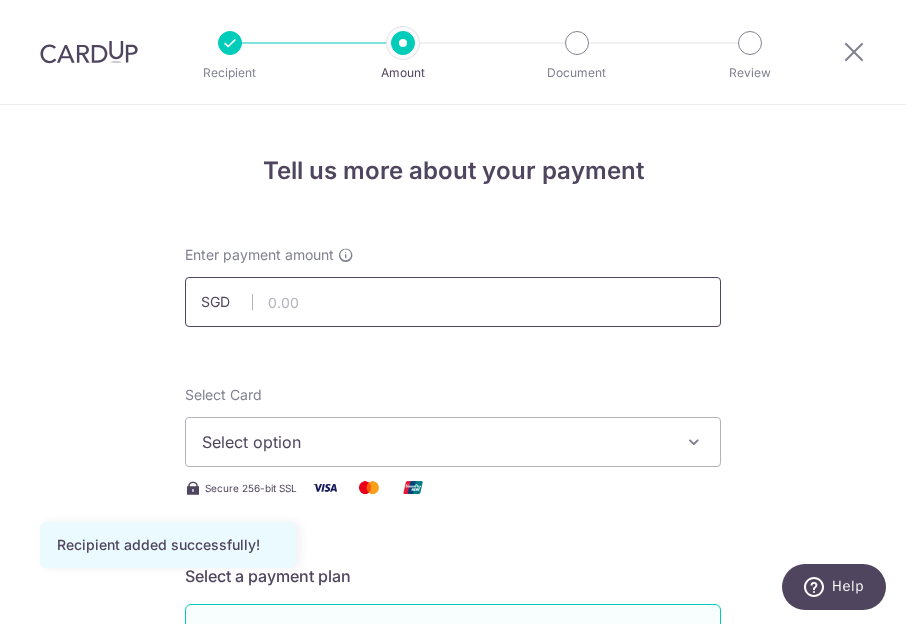 click at bounding box center [453, 302] 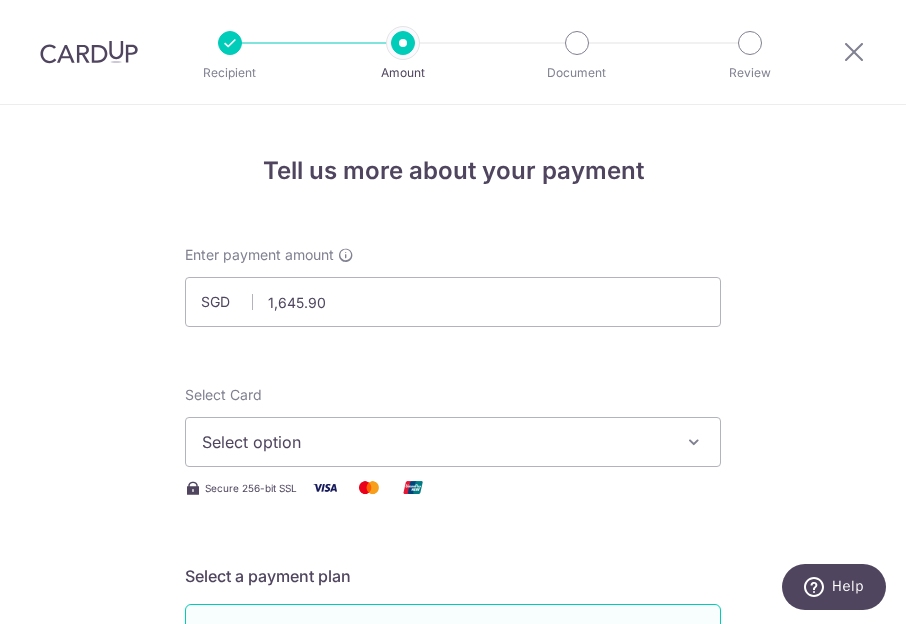 type on "1,645.90" 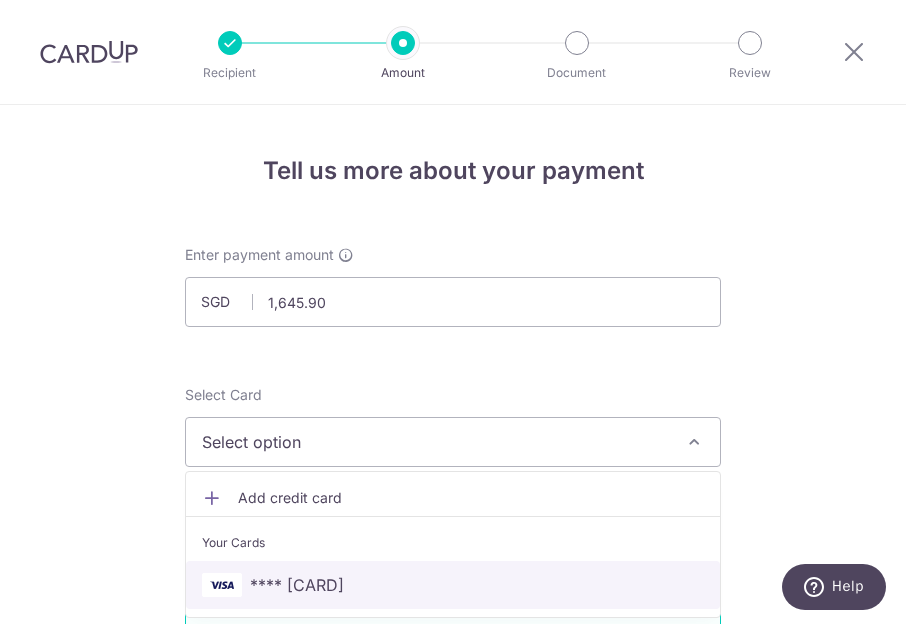 click on "**** [LAST_FOUR_DIGITS]" at bounding box center (297, 585) 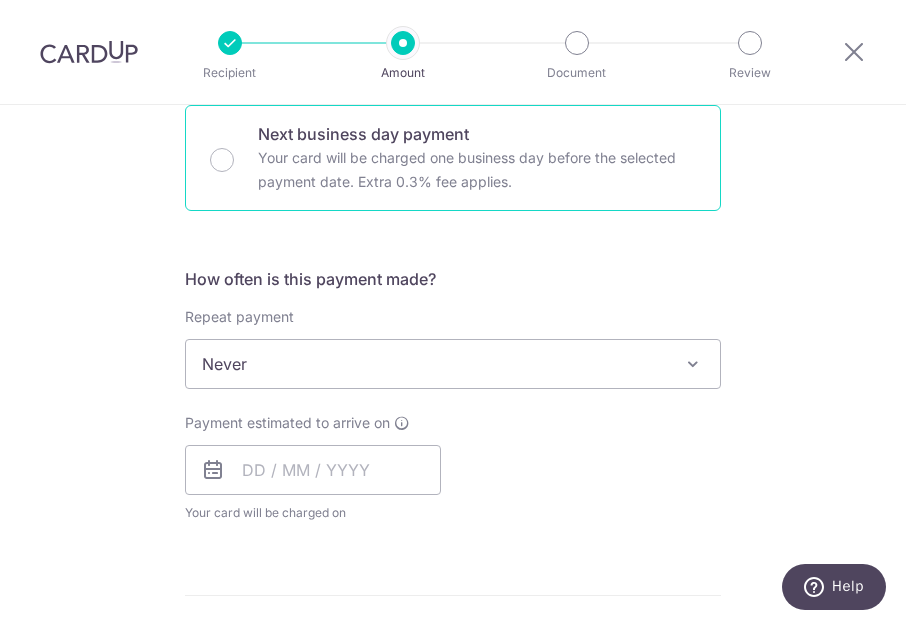 scroll, scrollTop: 654, scrollLeft: 0, axis: vertical 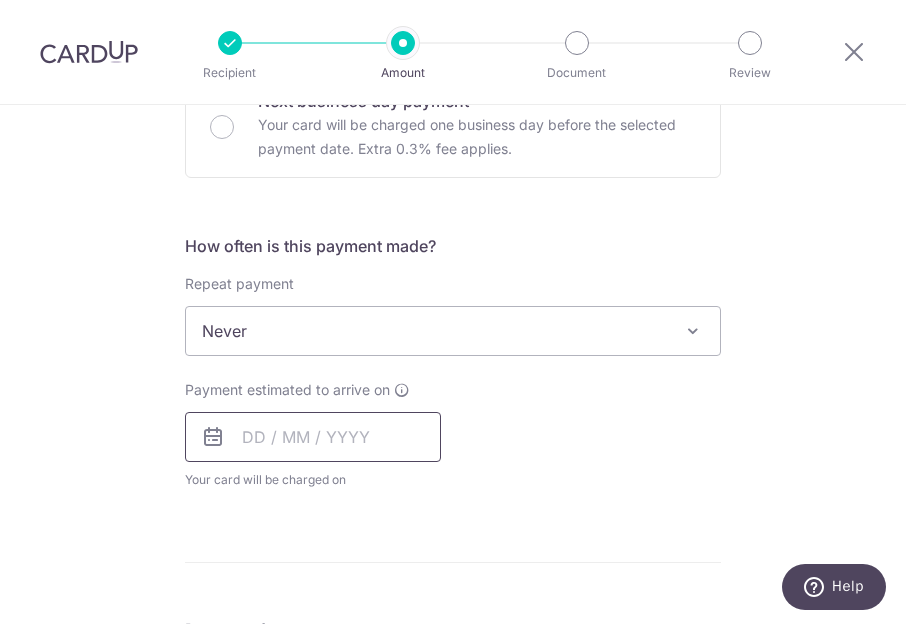 click at bounding box center (313, 437) 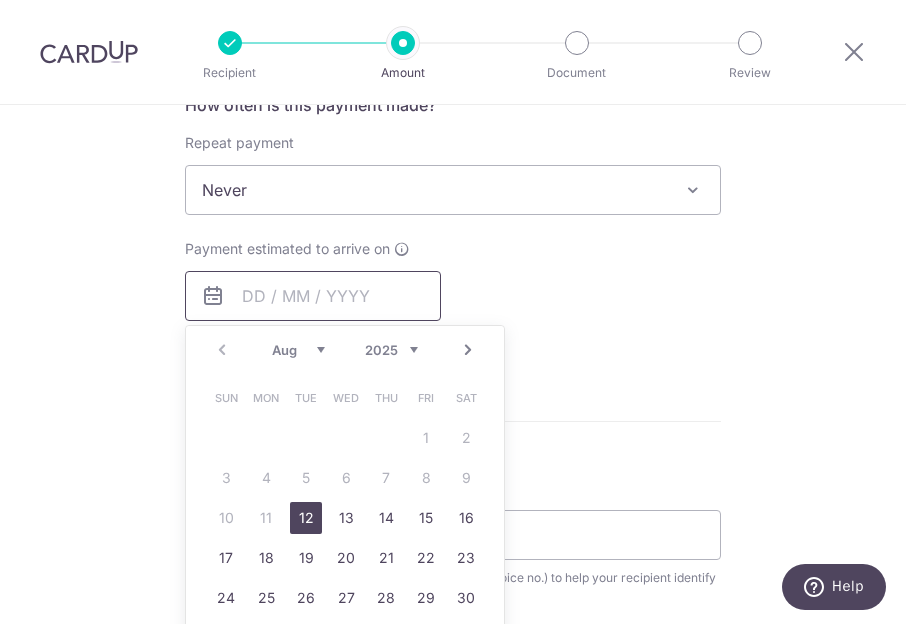 scroll, scrollTop: 801, scrollLeft: 0, axis: vertical 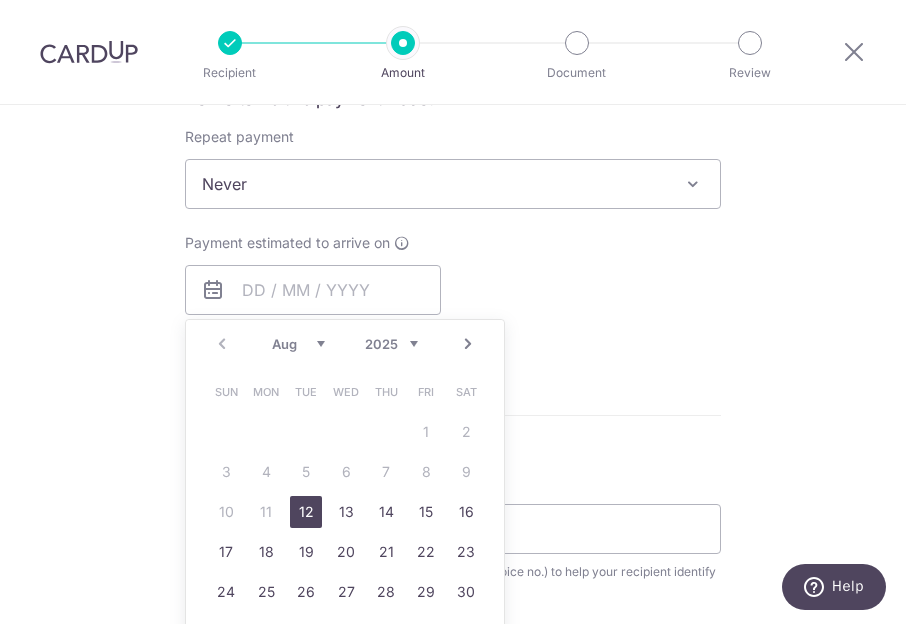 click on "12" at bounding box center [306, 512] 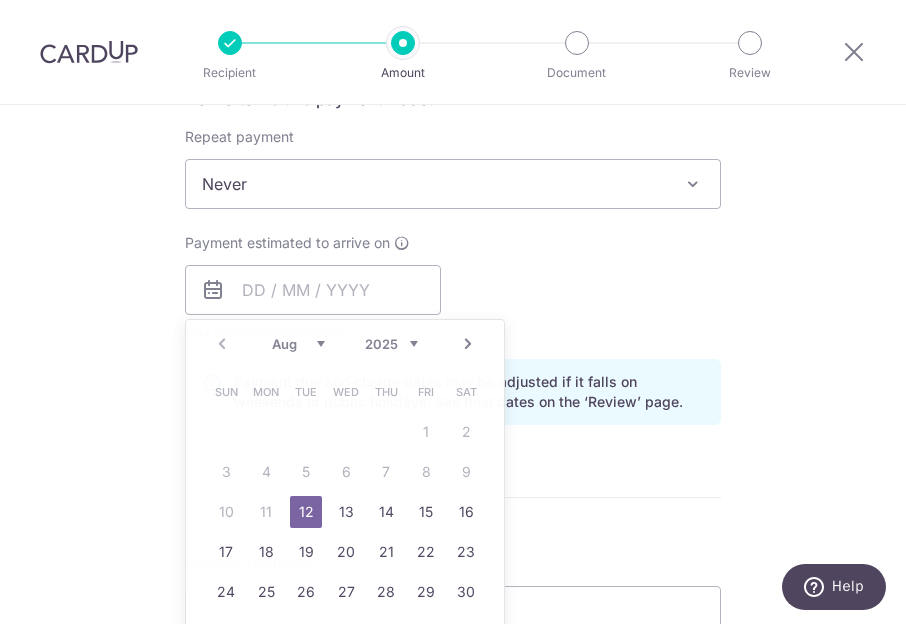 type on "12/08/2025" 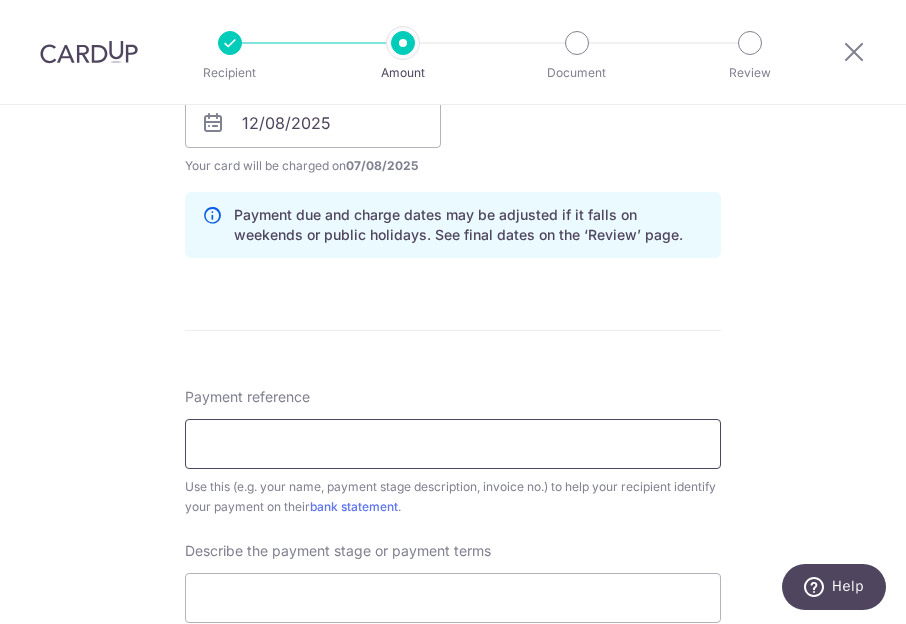 scroll, scrollTop: 969, scrollLeft: 0, axis: vertical 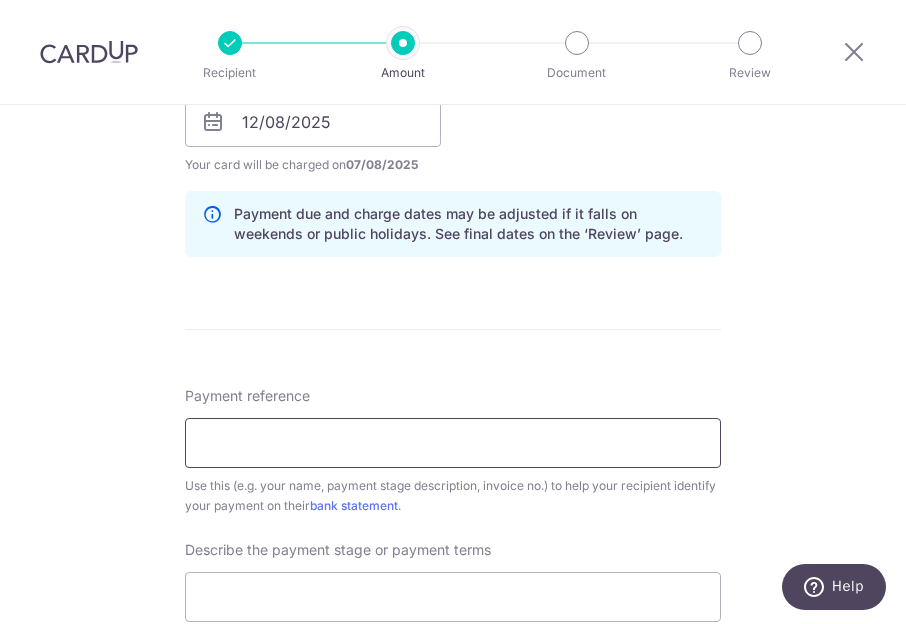 click on "Payment reference" at bounding box center [453, 443] 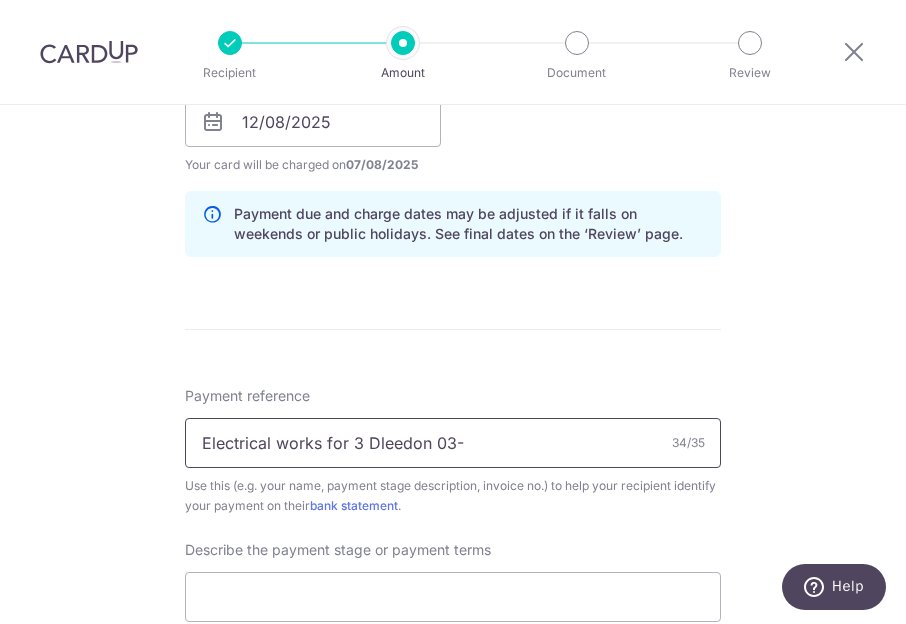 click on "Electrical works for 3 Dleedon 03-" at bounding box center (453, 443) 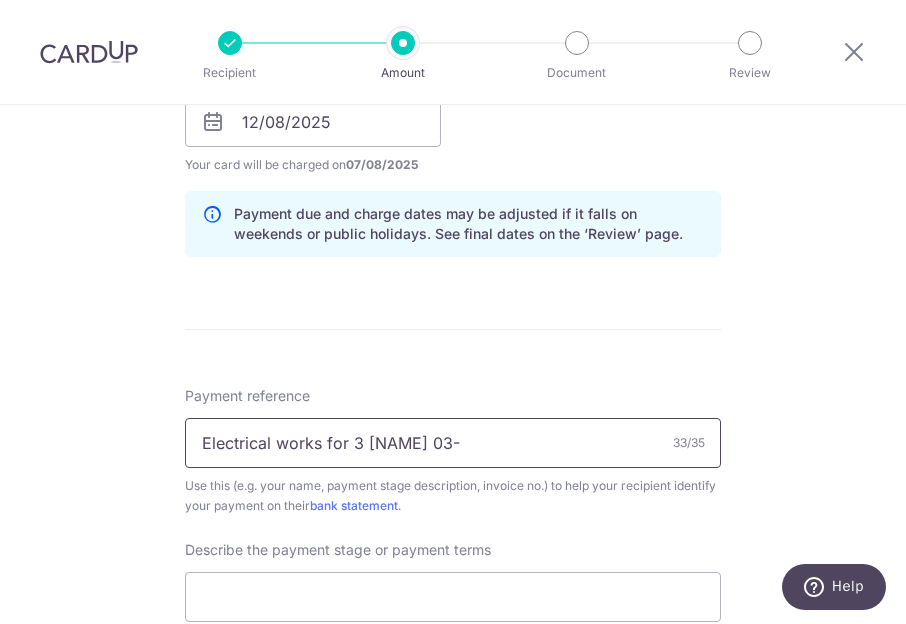 click on "Electrical works for 3 leedon 03-" at bounding box center (453, 443) 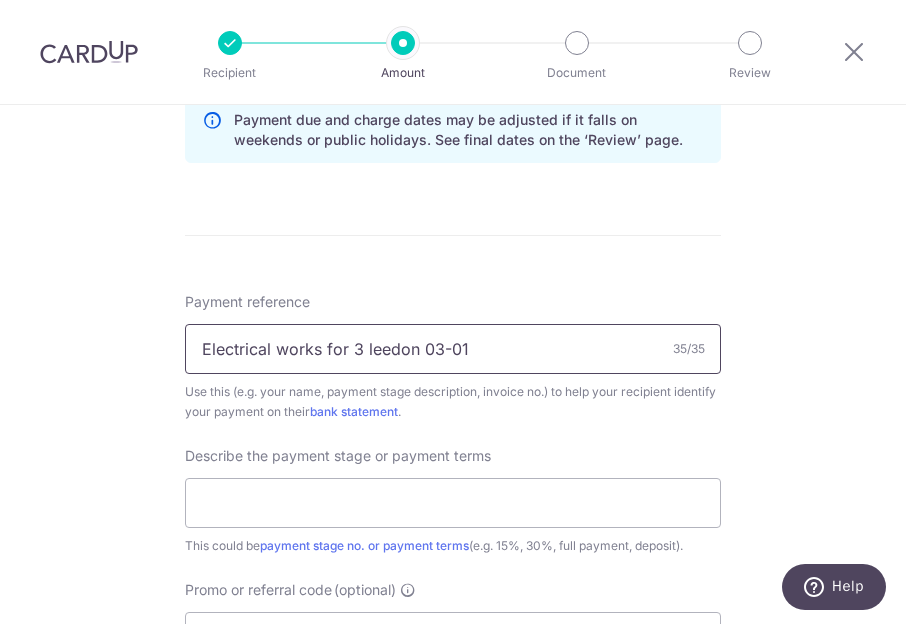 scroll, scrollTop: 1080, scrollLeft: 0, axis: vertical 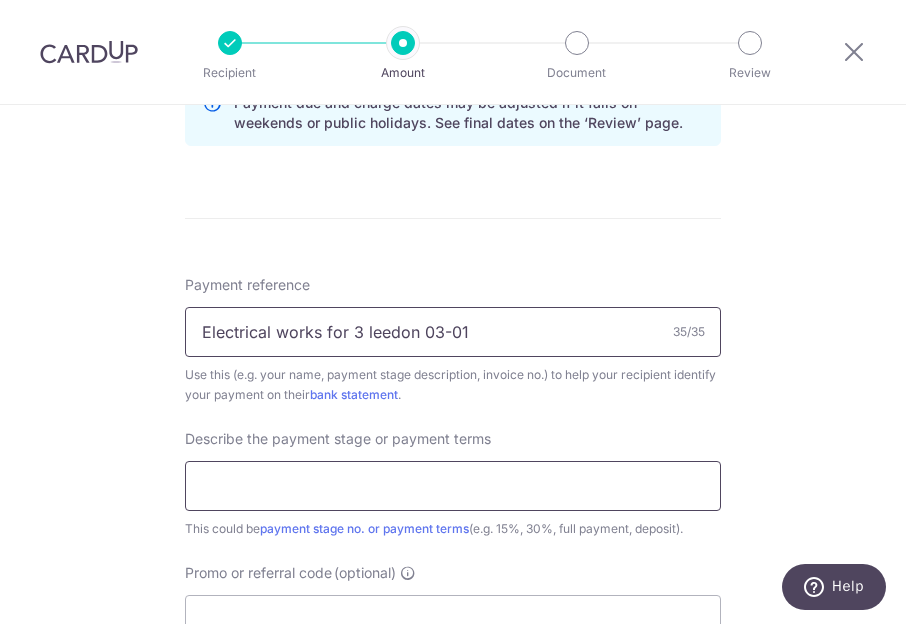 type on "Electrical works for 3 leedon 03-01" 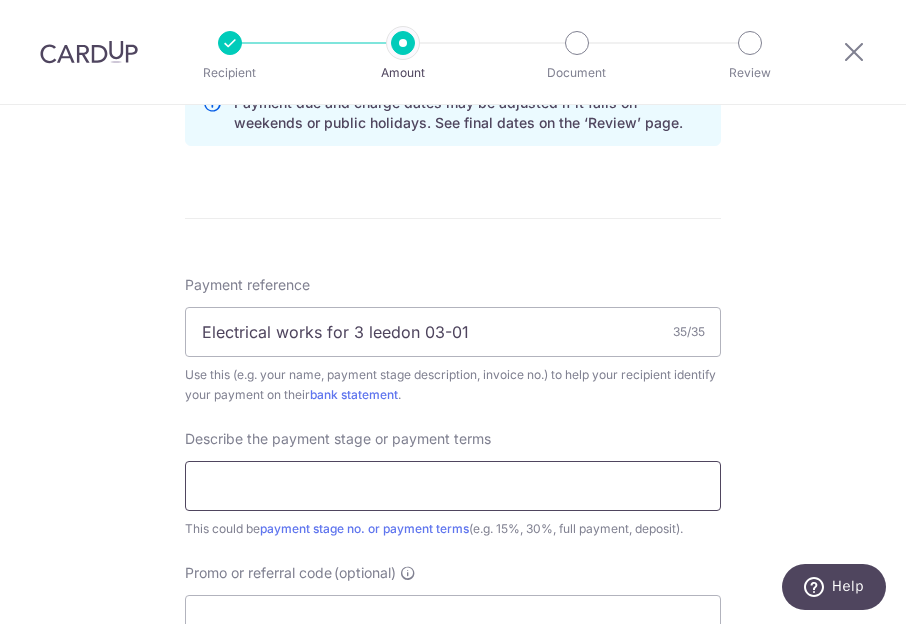click at bounding box center [453, 486] 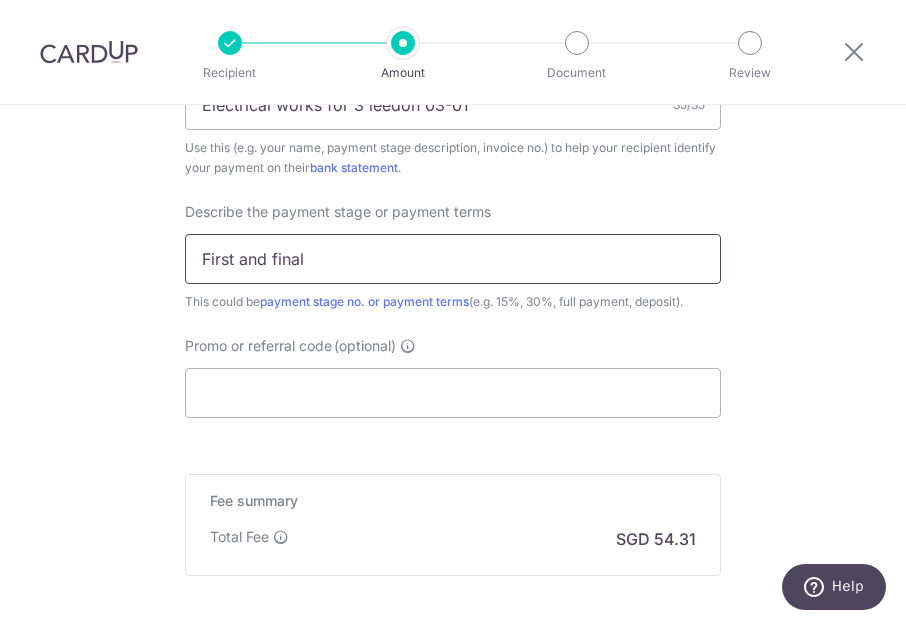 scroll, scrollTop: 1321, scrollLeft: 0, axis: vertical 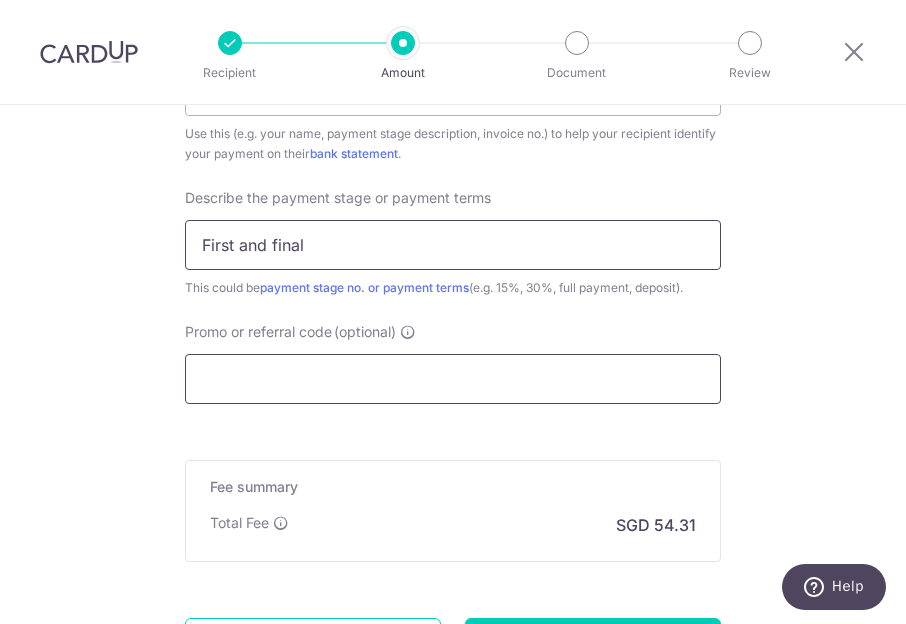 type on "First and final" 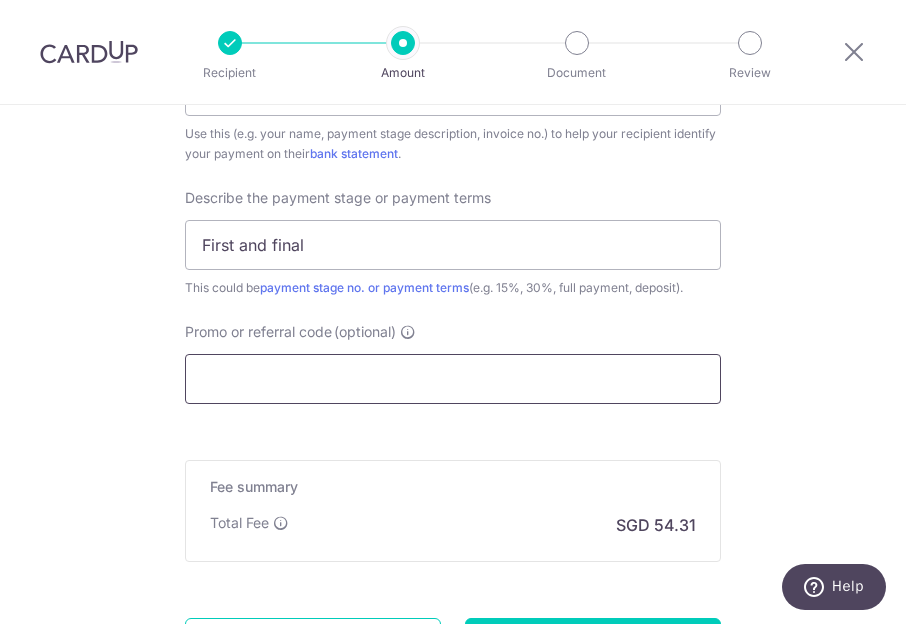 click on "Promo or referral code
(optional)" at bounding box center (453, 379) 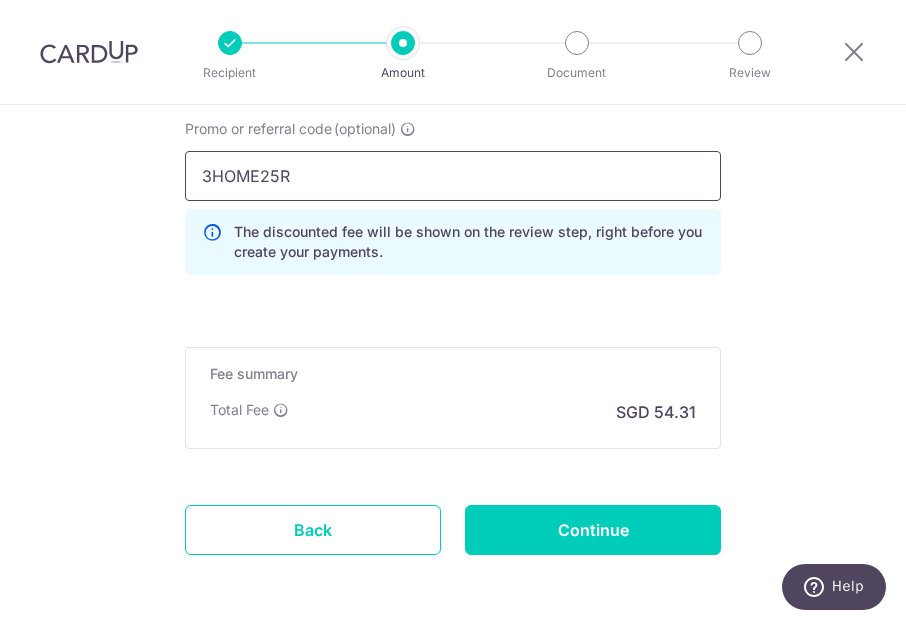 scroll, scrollTop: 1583, scrollLeft: 0, axis: vertical 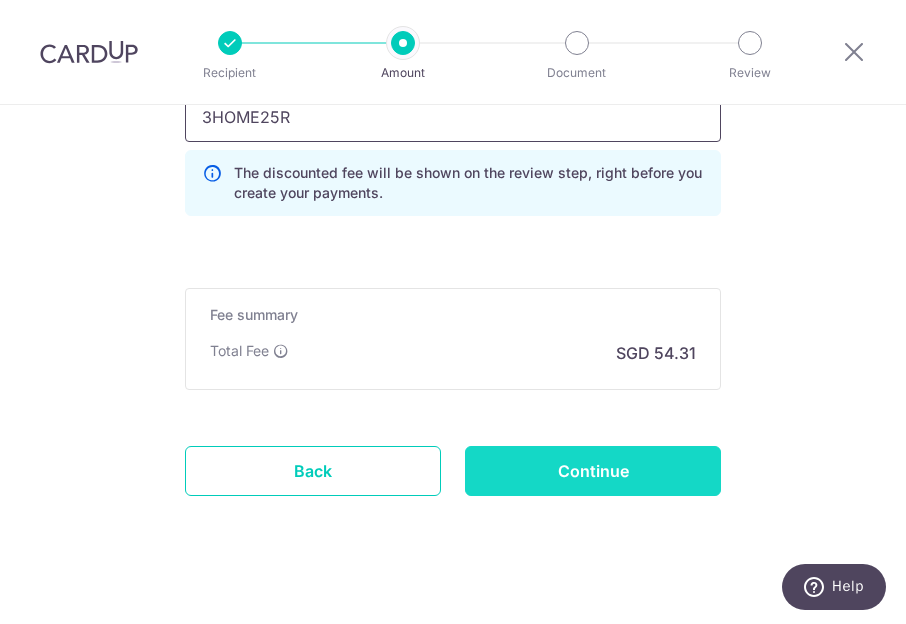 type on "3HOME25R" 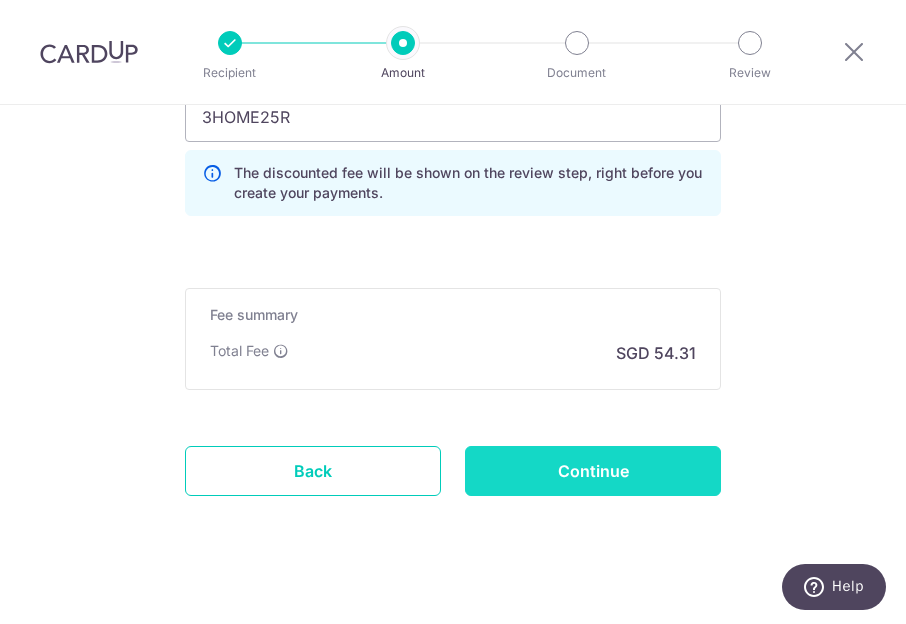 click on "Continue" at bounding box center (593, 471) 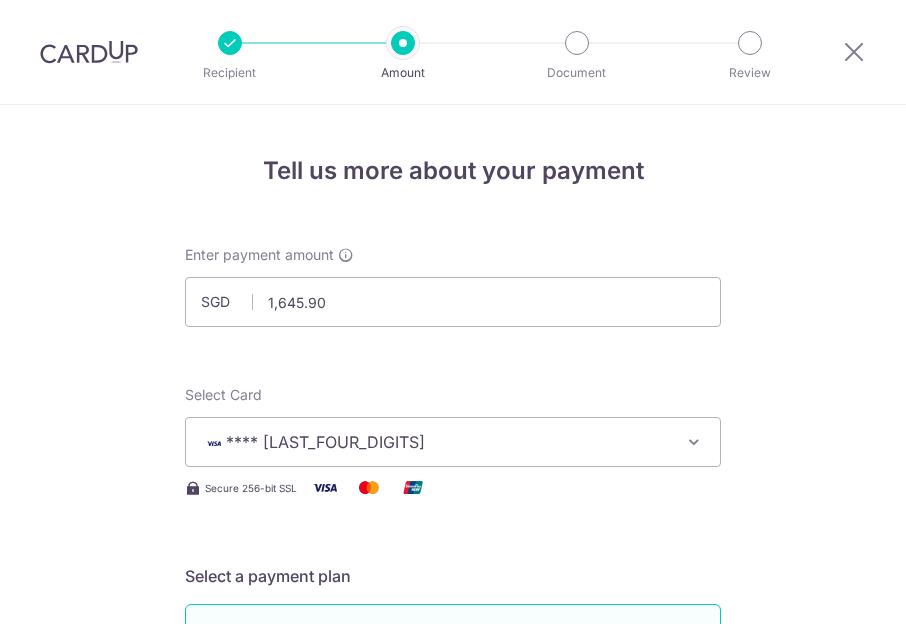 scroll, scrollTop: 0, scrollLeft: 0, axis: both 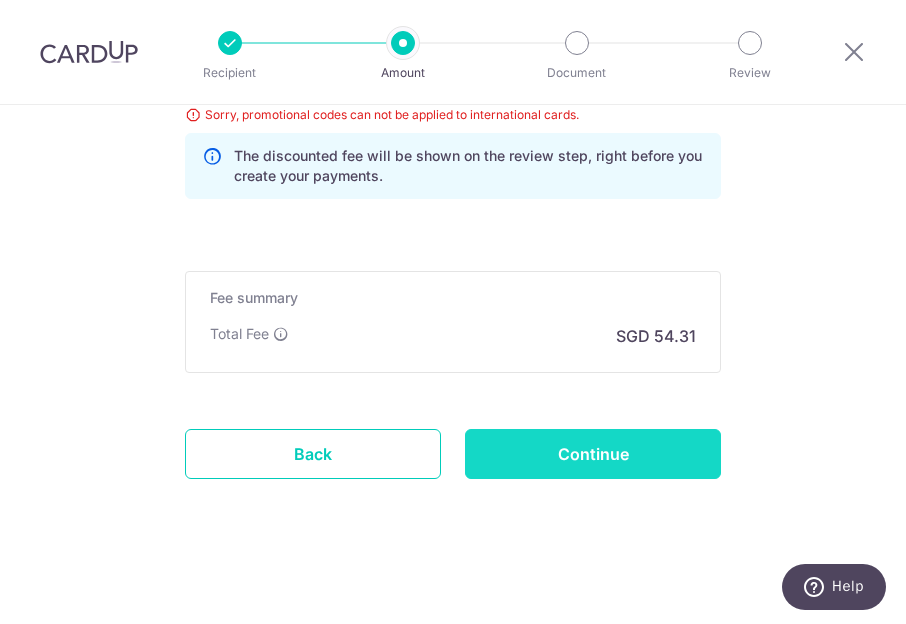 click on "Continue" at bounding box center [593, 454] 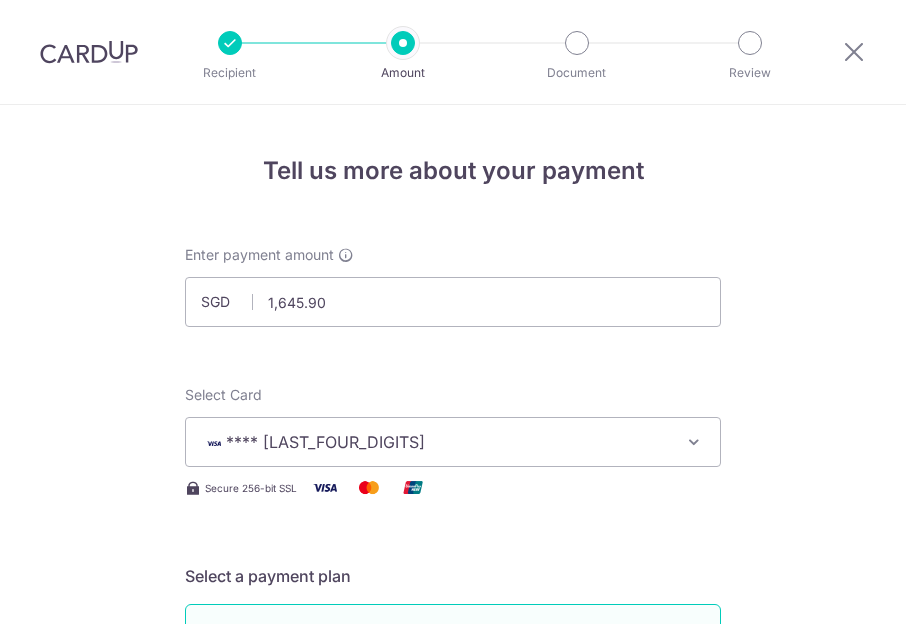 scroll, scrollTop: 0, scrollLeft: 0, axis: both 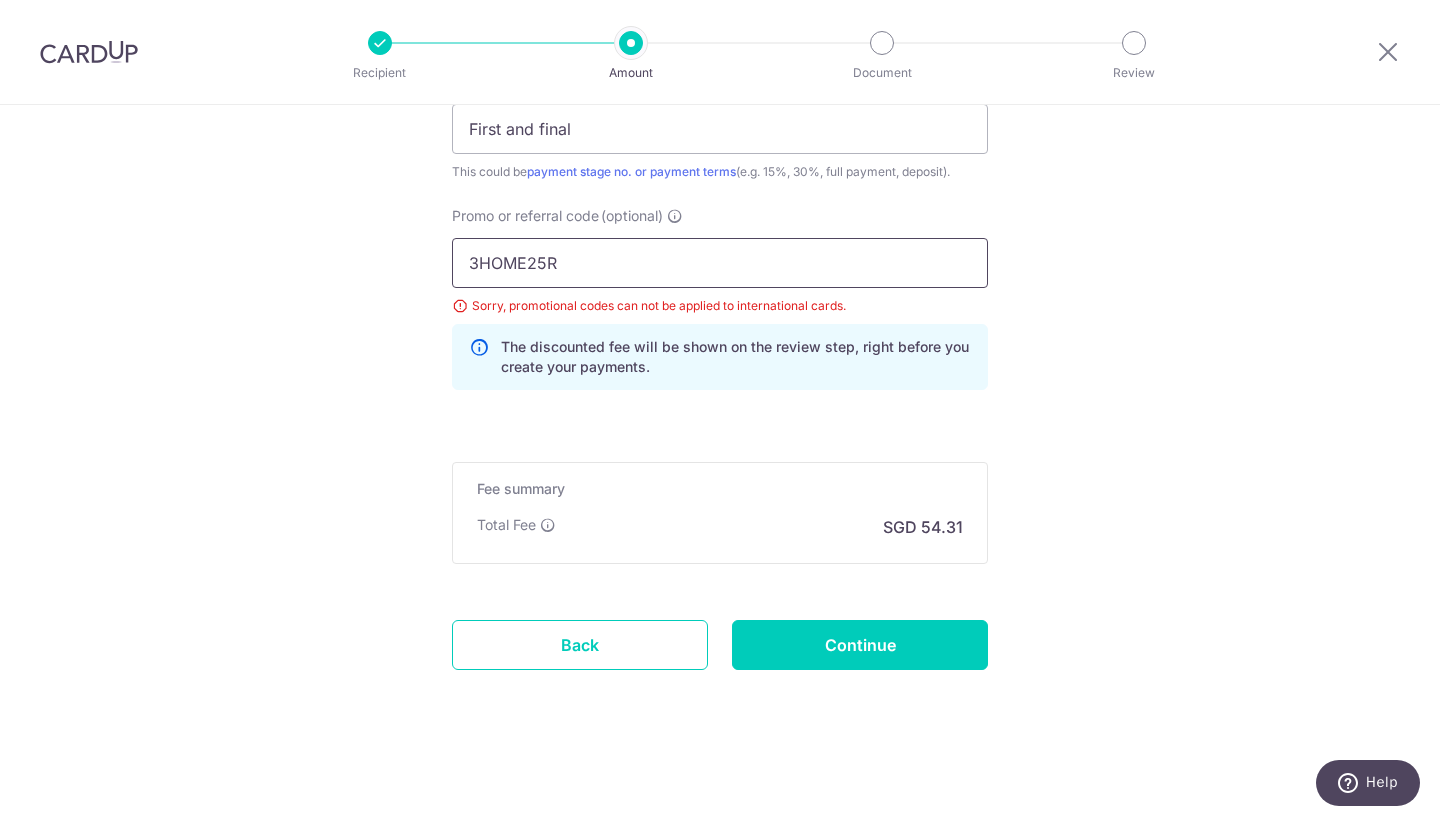 click on "3HOME25R" at bounding box center (720, 263) 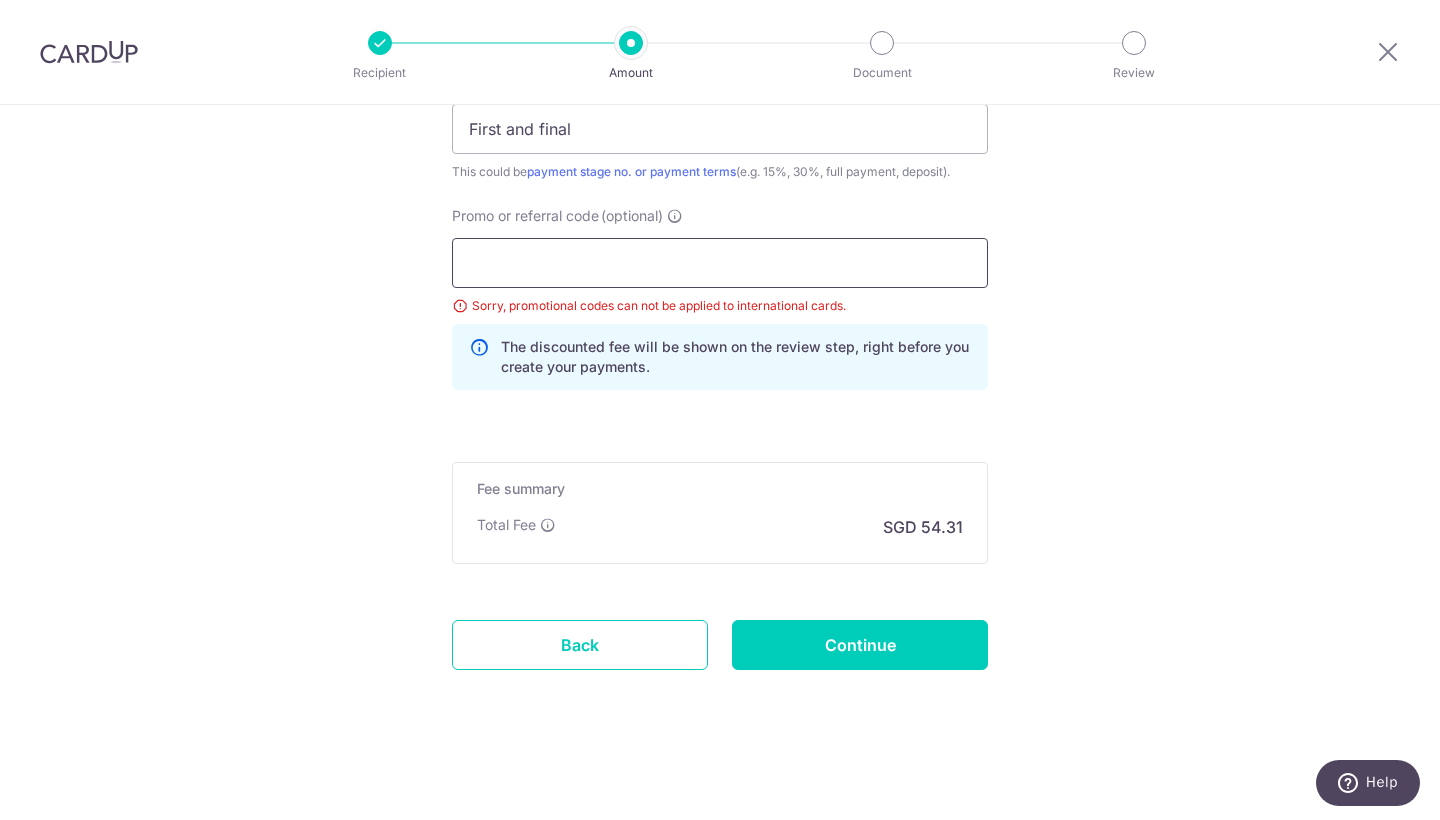 scroll, scrollTop: 1338, scrollLeft: 0, axis: vertical 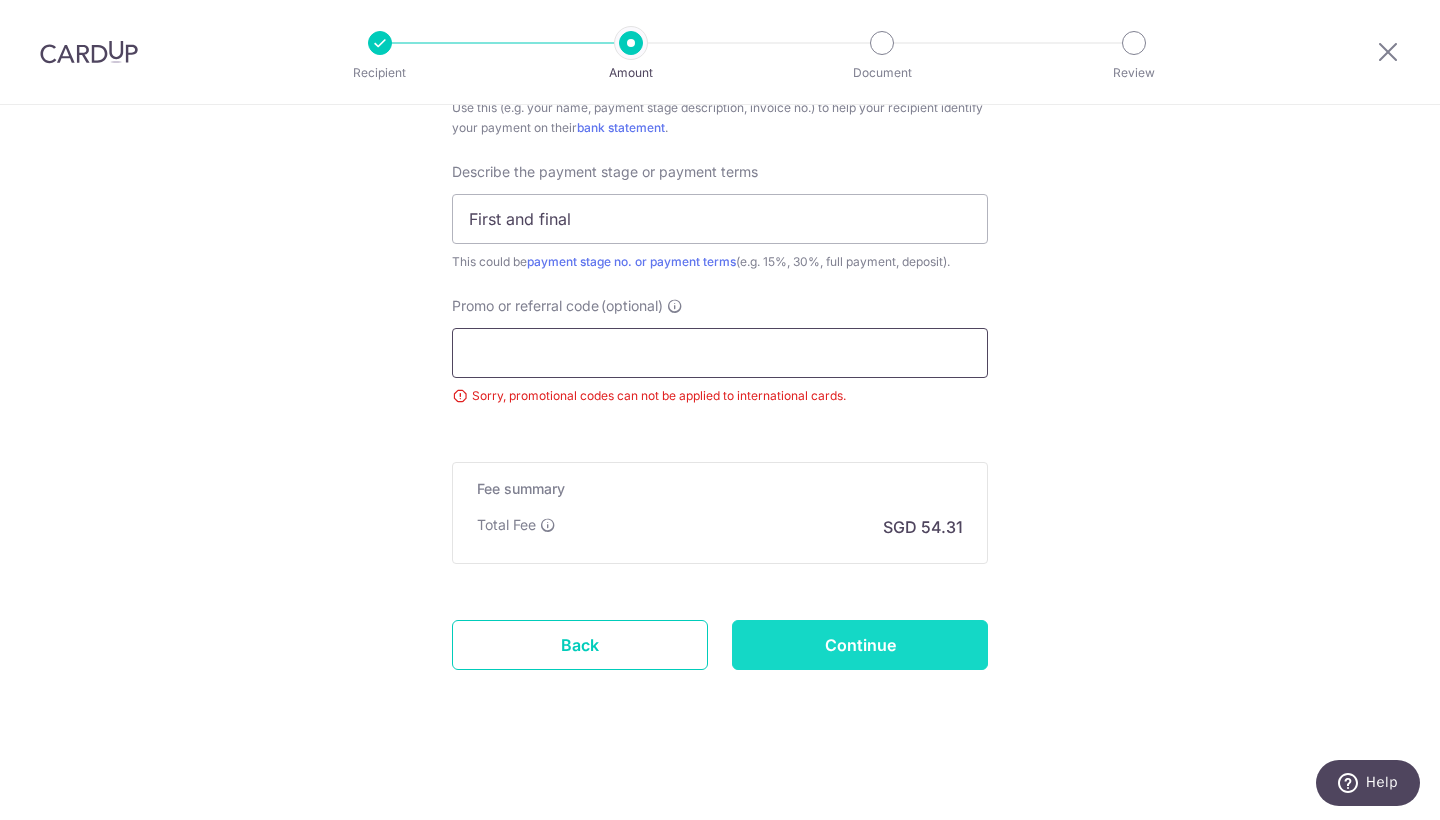 type 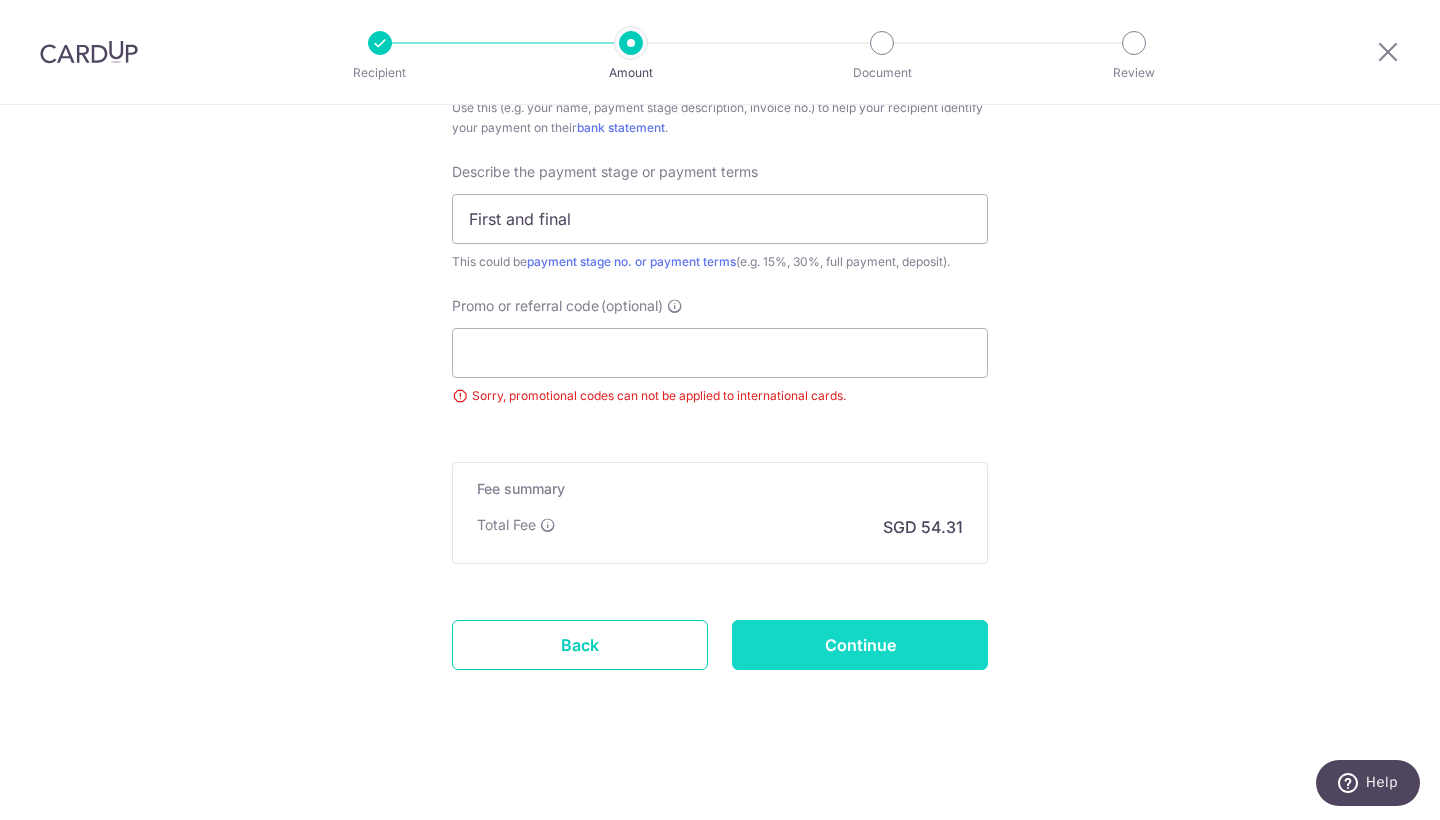 click on "Continue" at bounding box center (860, 645) 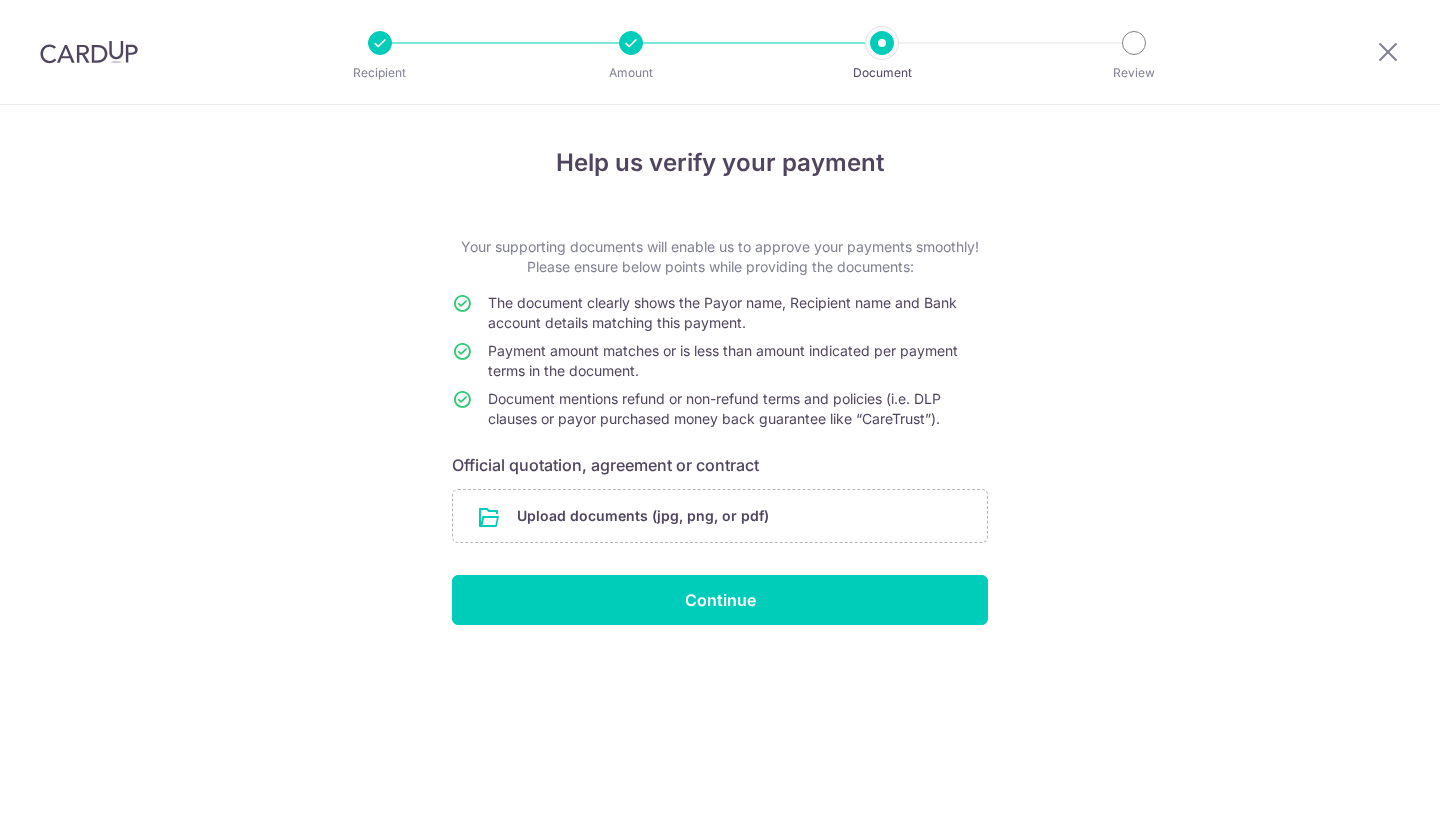 scroll, scrollTop: 0, scrollLeft: 0, axis: both 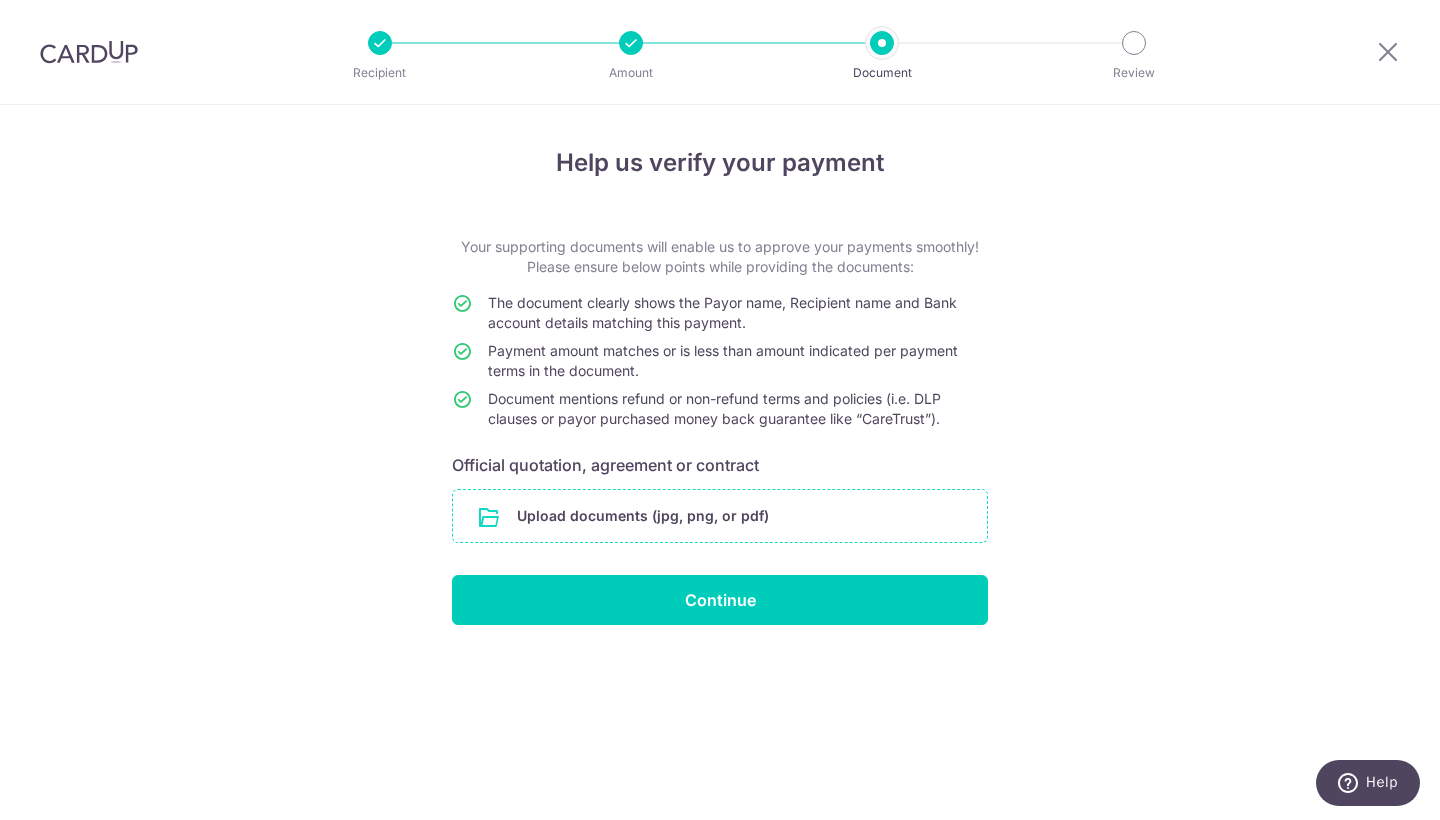 click at bounding box center (720, 516) 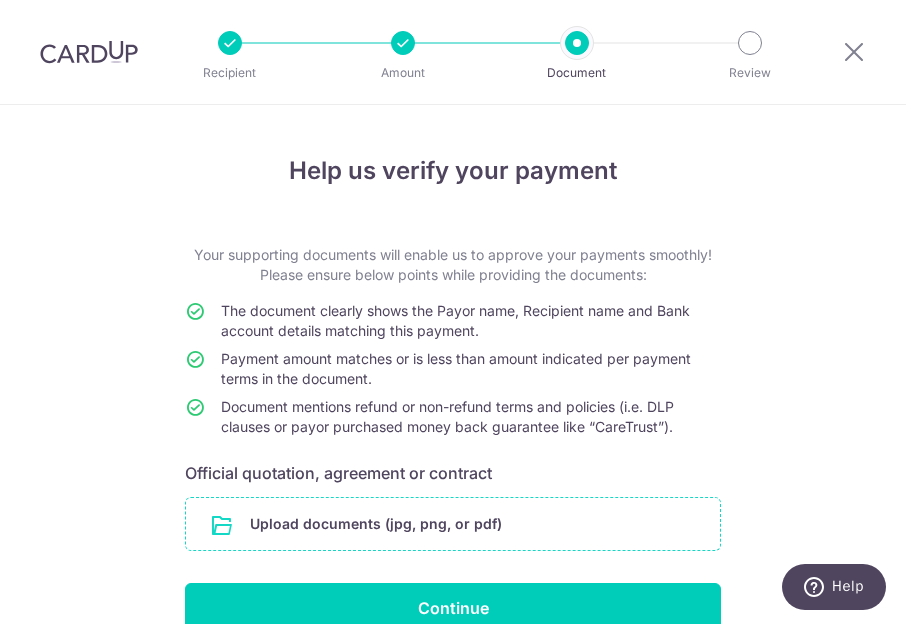 click at bounding box center [453, 524] 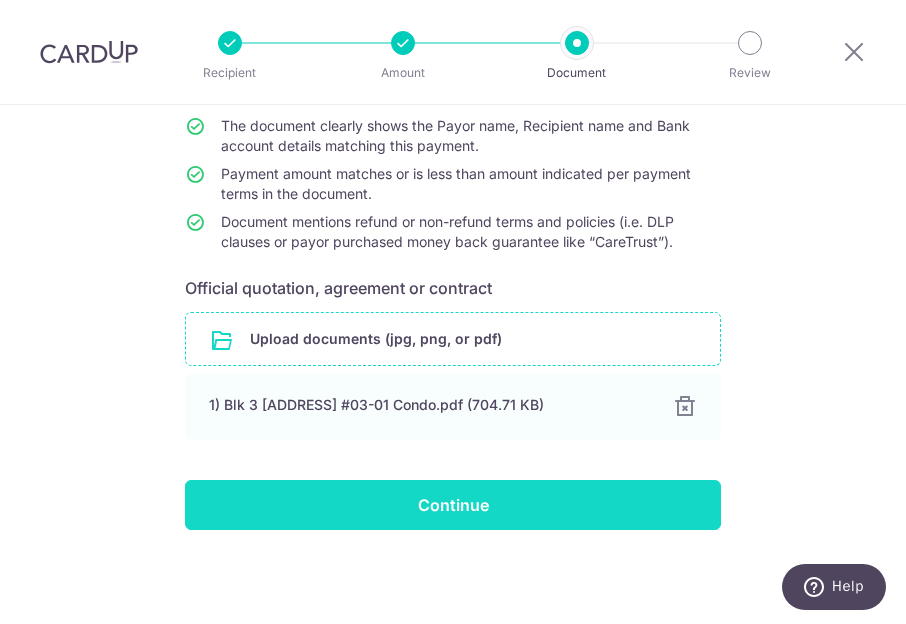 scroll, scrollTop: 185, scrollLeft: 0, axis: vertical 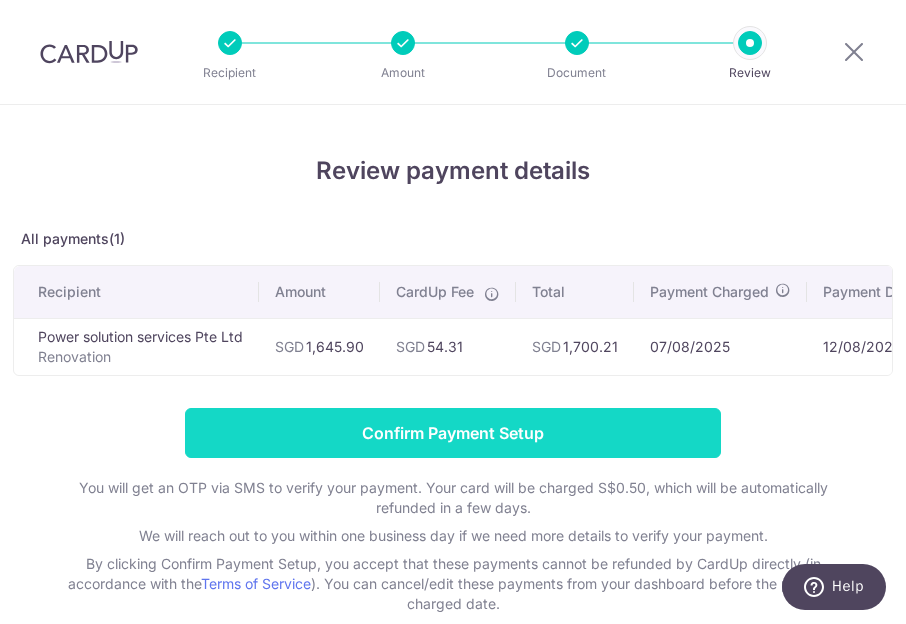 click on "Confirm Payment Setup" at bounding box center (453, 433) 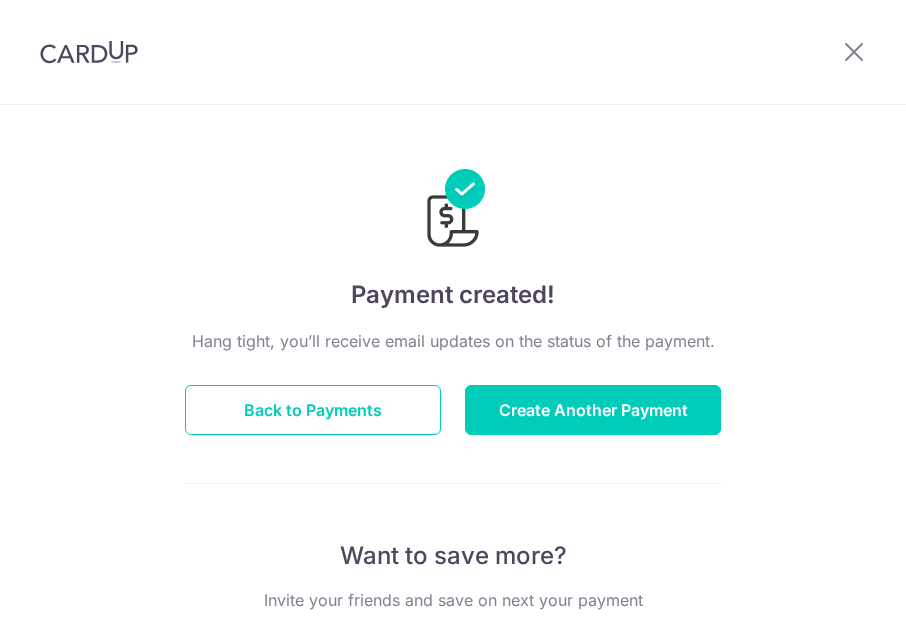 scroll, scrollTop: 0, scrollLeft: 0, axis: both 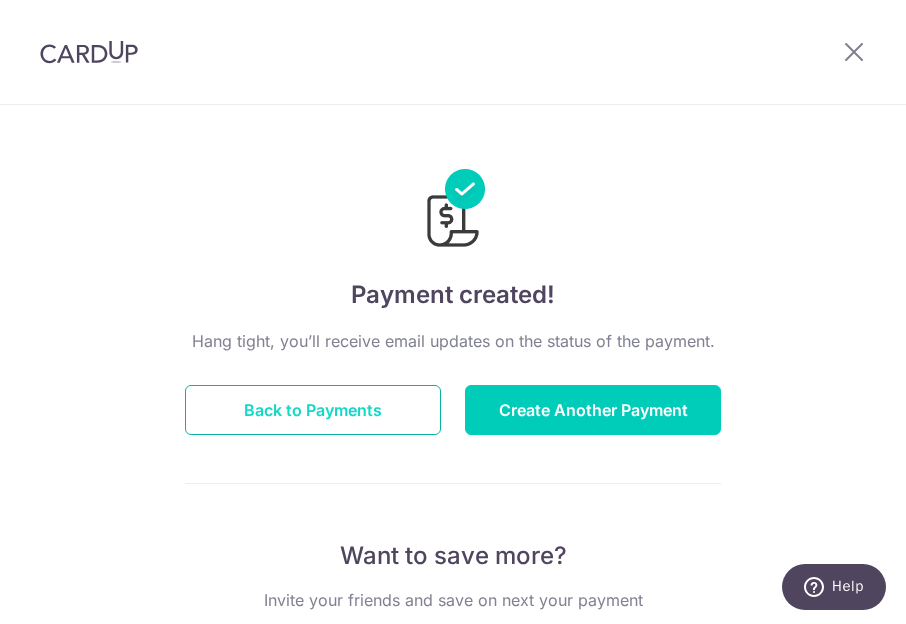 click on "Back to Payments" at bounding box center [313, 410] 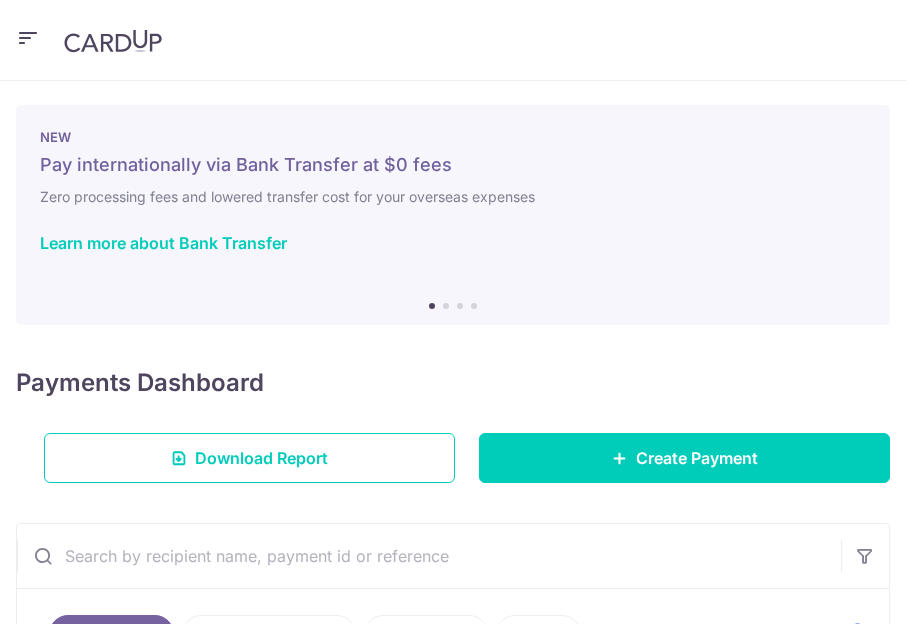 scroll, scrollTop: 0, scrollLeft: 0, axis: both 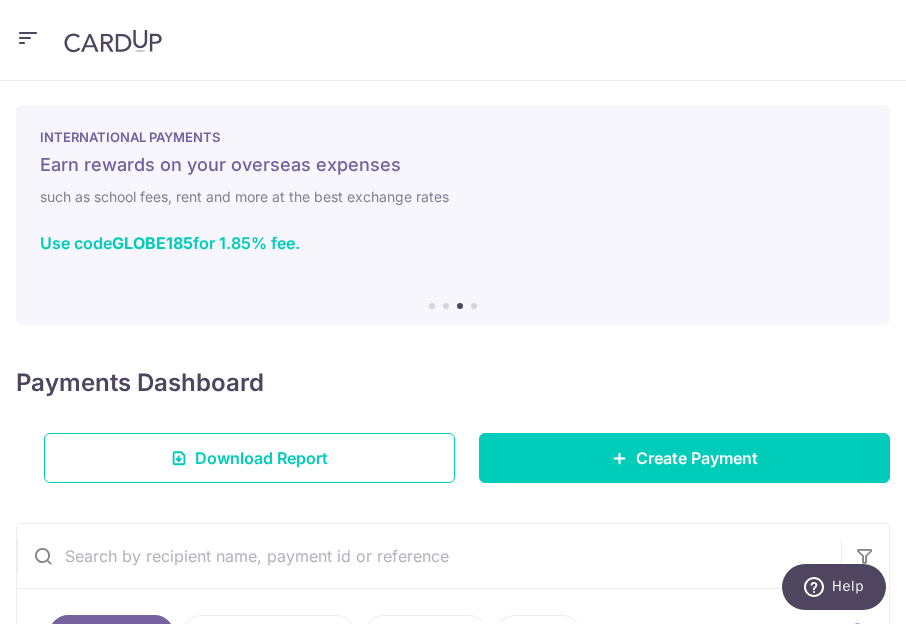 click at bounding box center (113, 41) 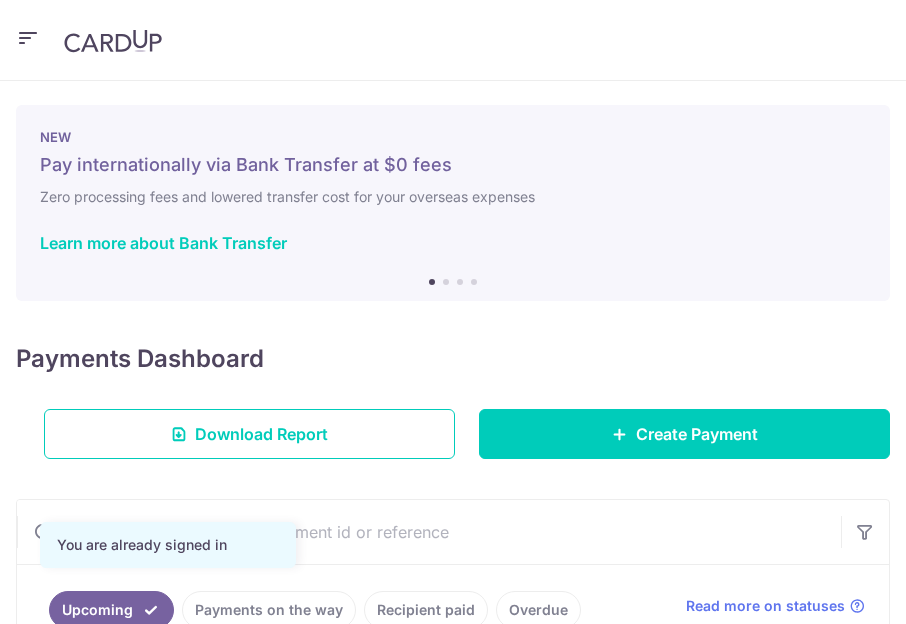 scroll, scrollTop: 0, scrollLeft: 0, axis: both 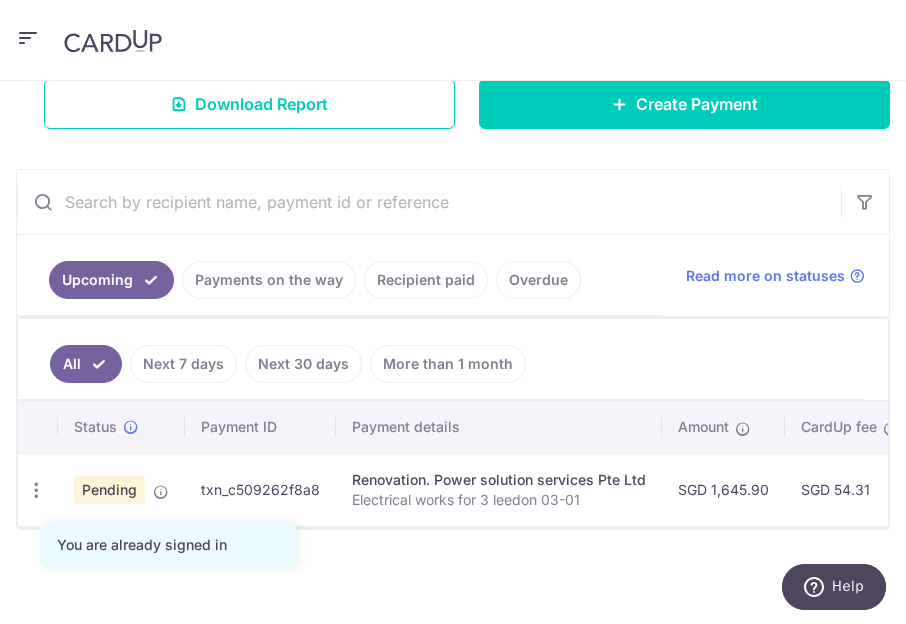 click at bounding box center [429, 202] 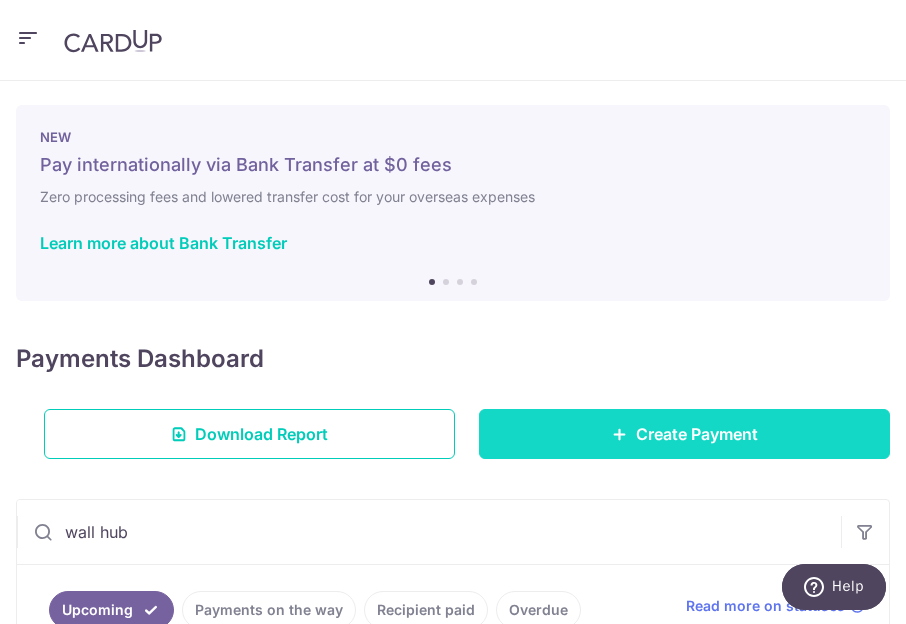 scroll, scrollTop: 0, scrollLeft: 0, axis: both 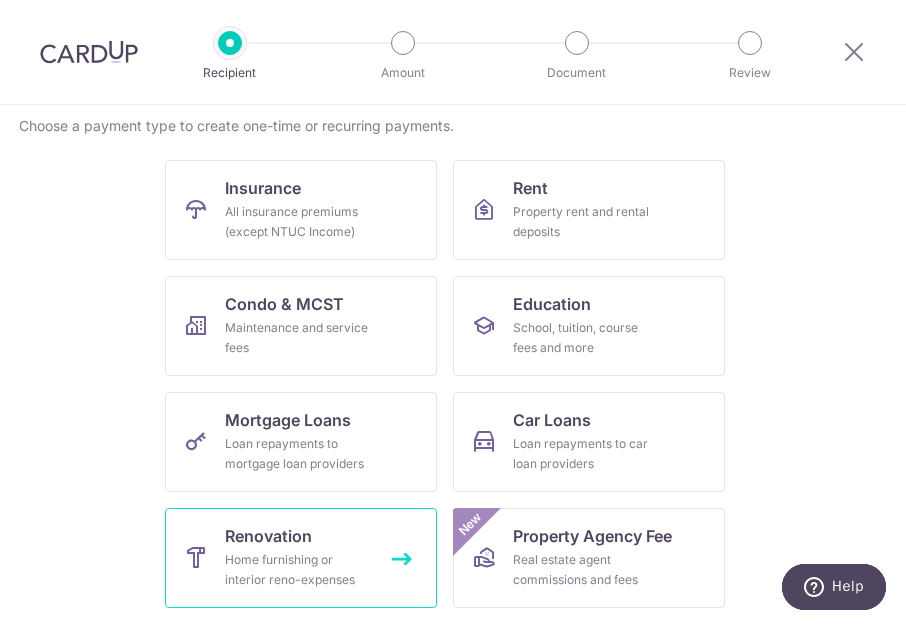 click on "Home furnishing or interior reno-expenses" at bounding box center (297, 570) 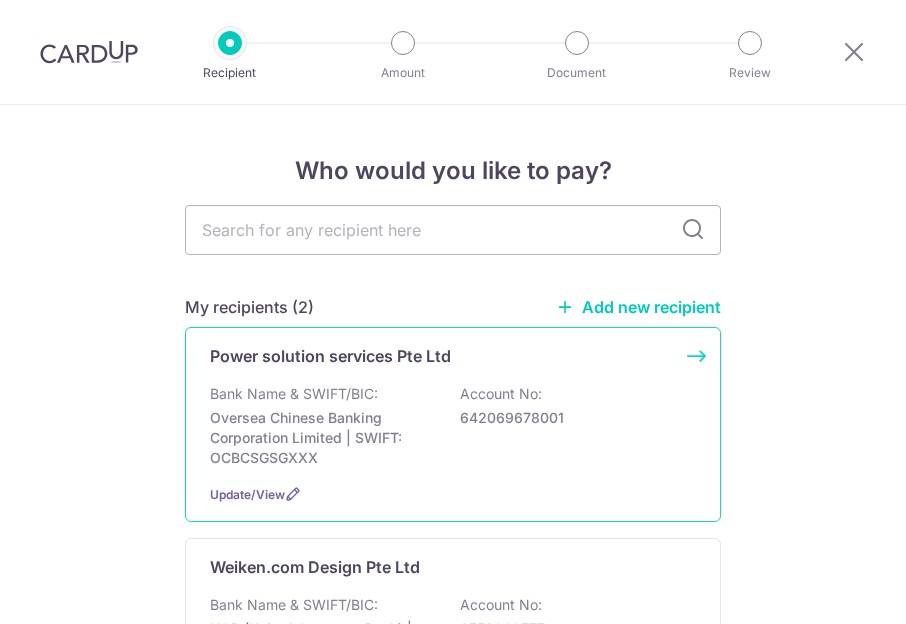 scroll, scrollTop: 0, scrollLeft: 0, axis: both 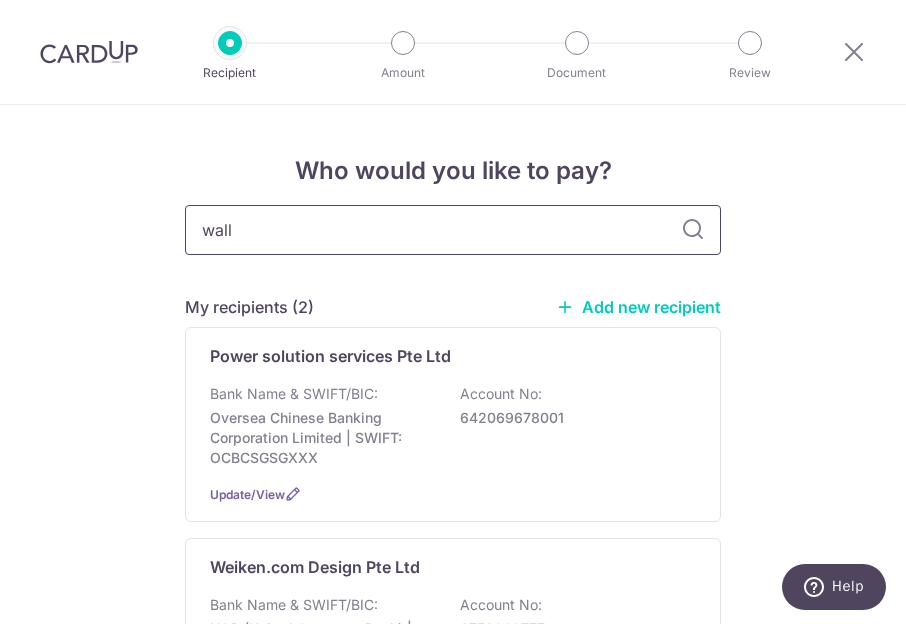 type on "wall" 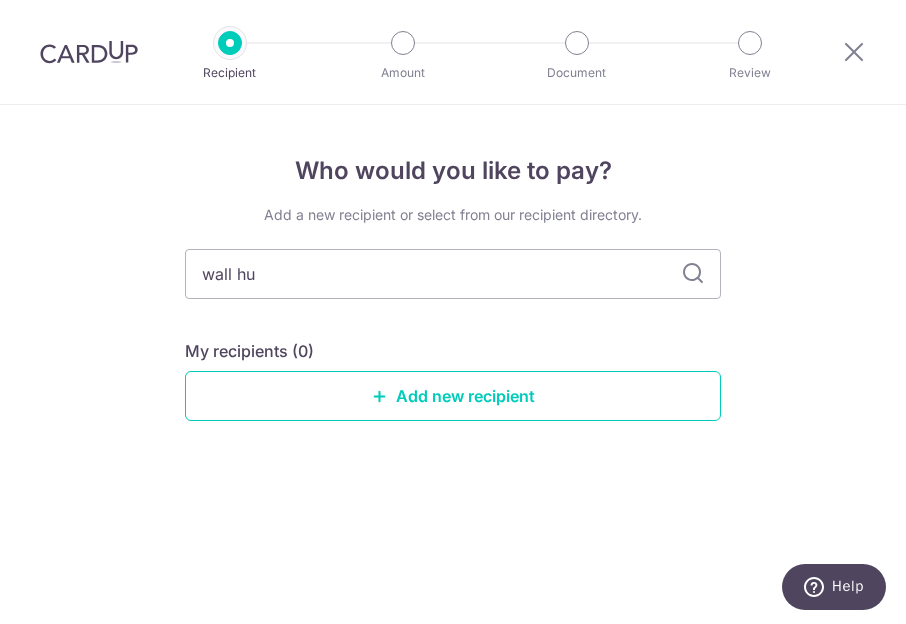 type on "wall hub" 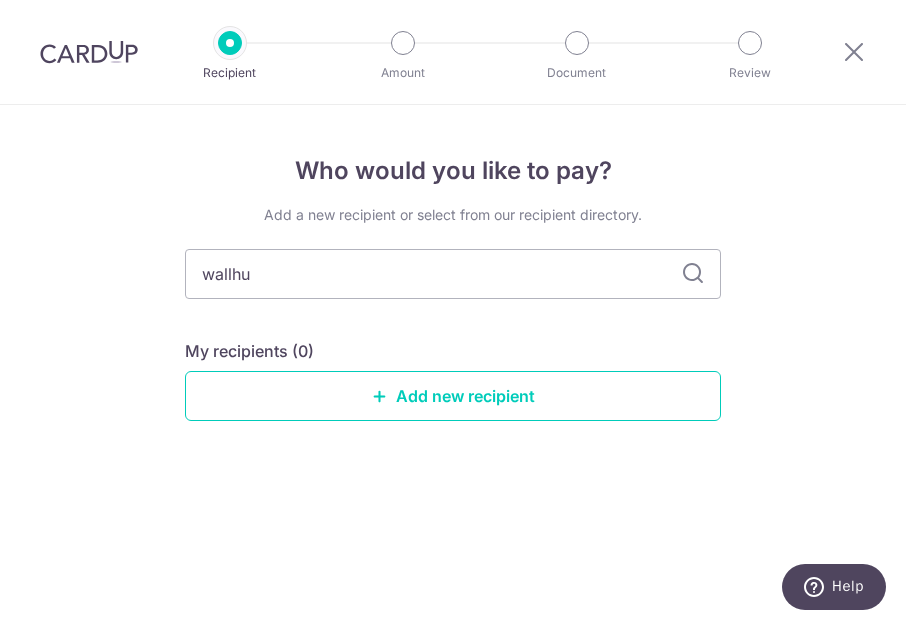 type on "wallhub" 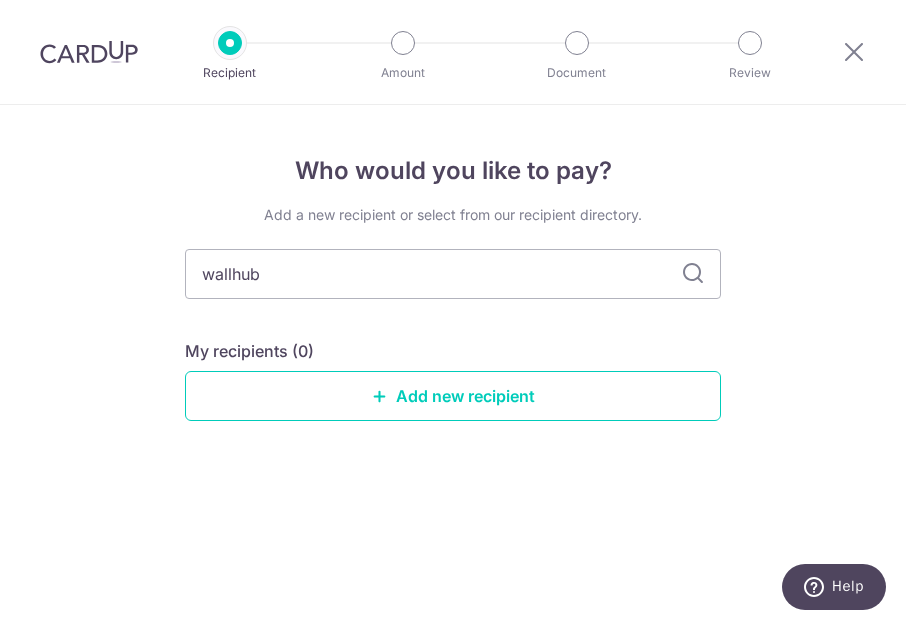 click on "Who would you like to pay?" at bounding box center (453, 171) 